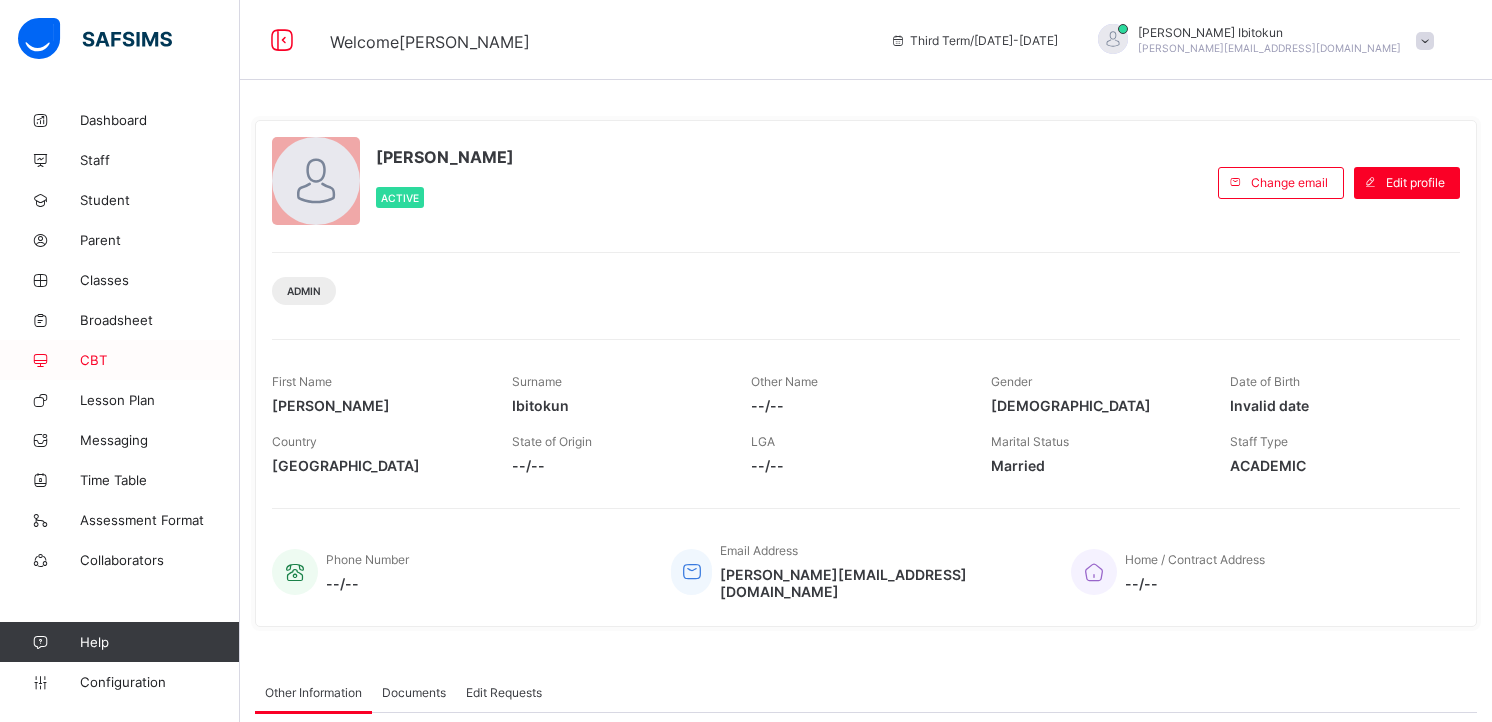 scroll, scrollTop: 0, scrollLeft: 0, axis: both 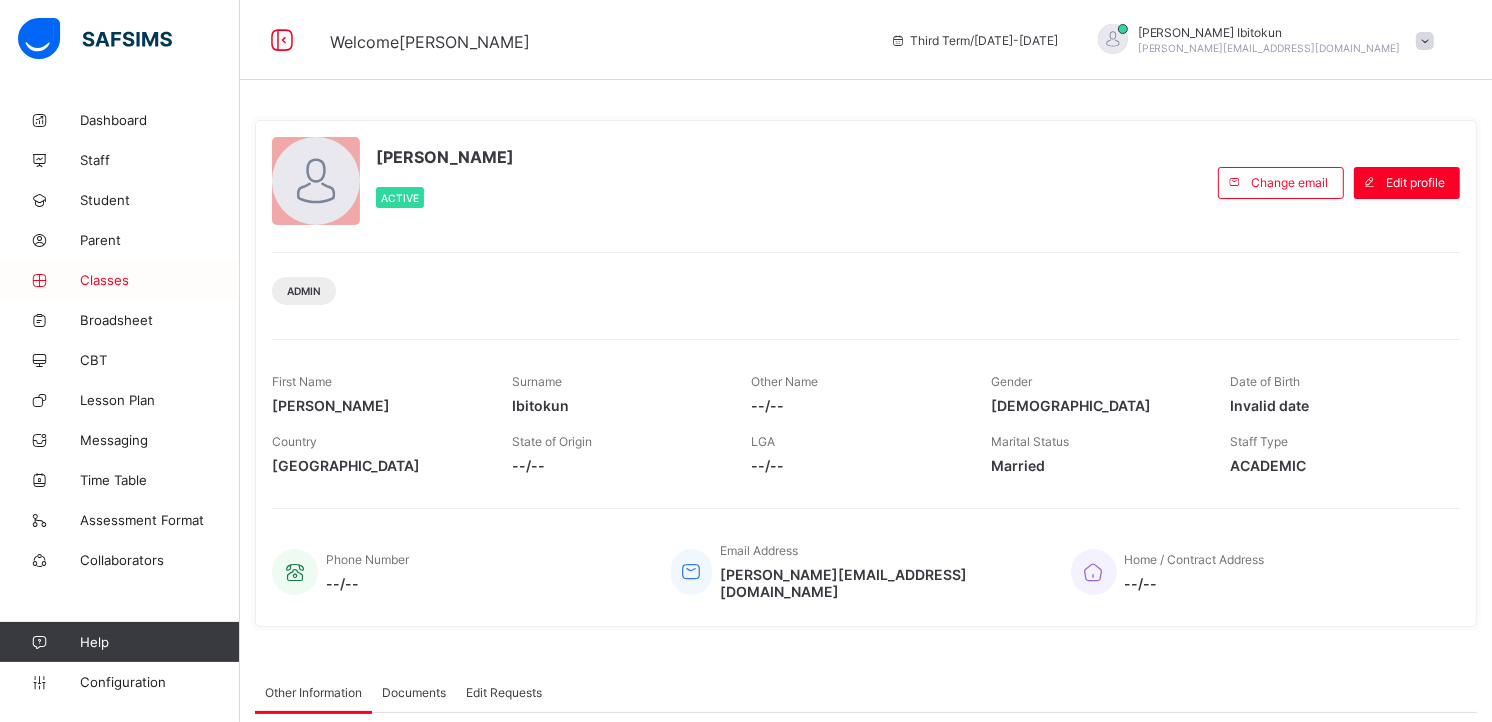 click on "Classes" at bounding box center (160, 280) 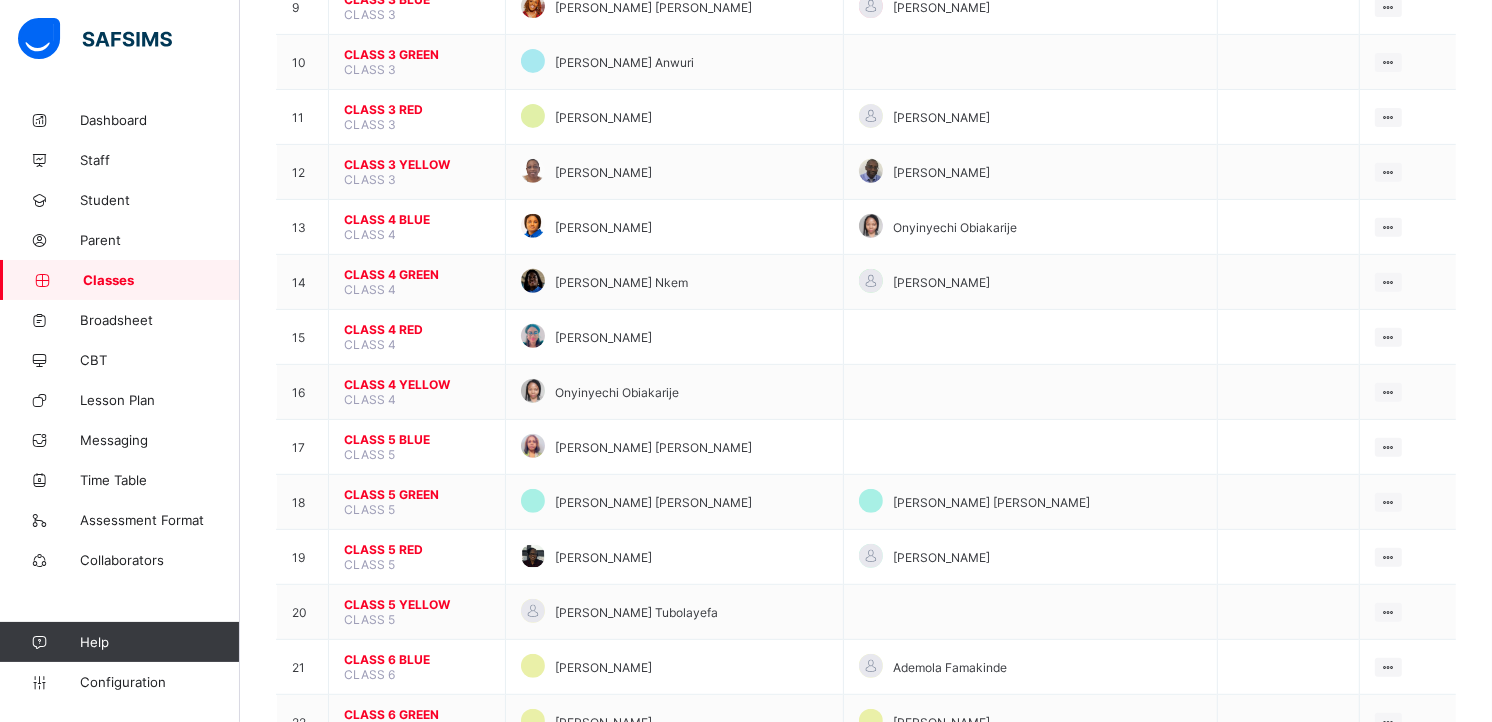 scroll, scrollTop: 707, scrollLeft: 0, axis: vertical 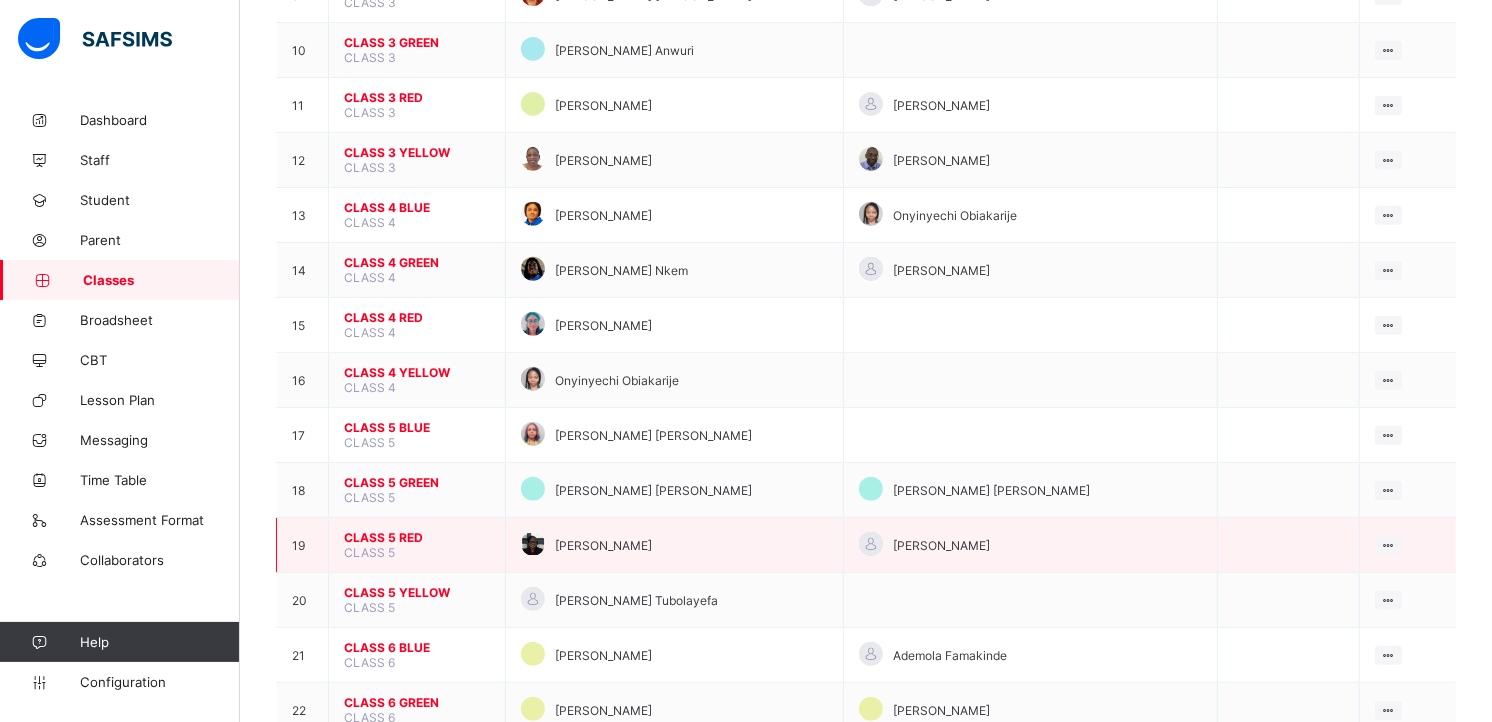 click on "CLASS 5   RED" at bounding box center [417, 537] 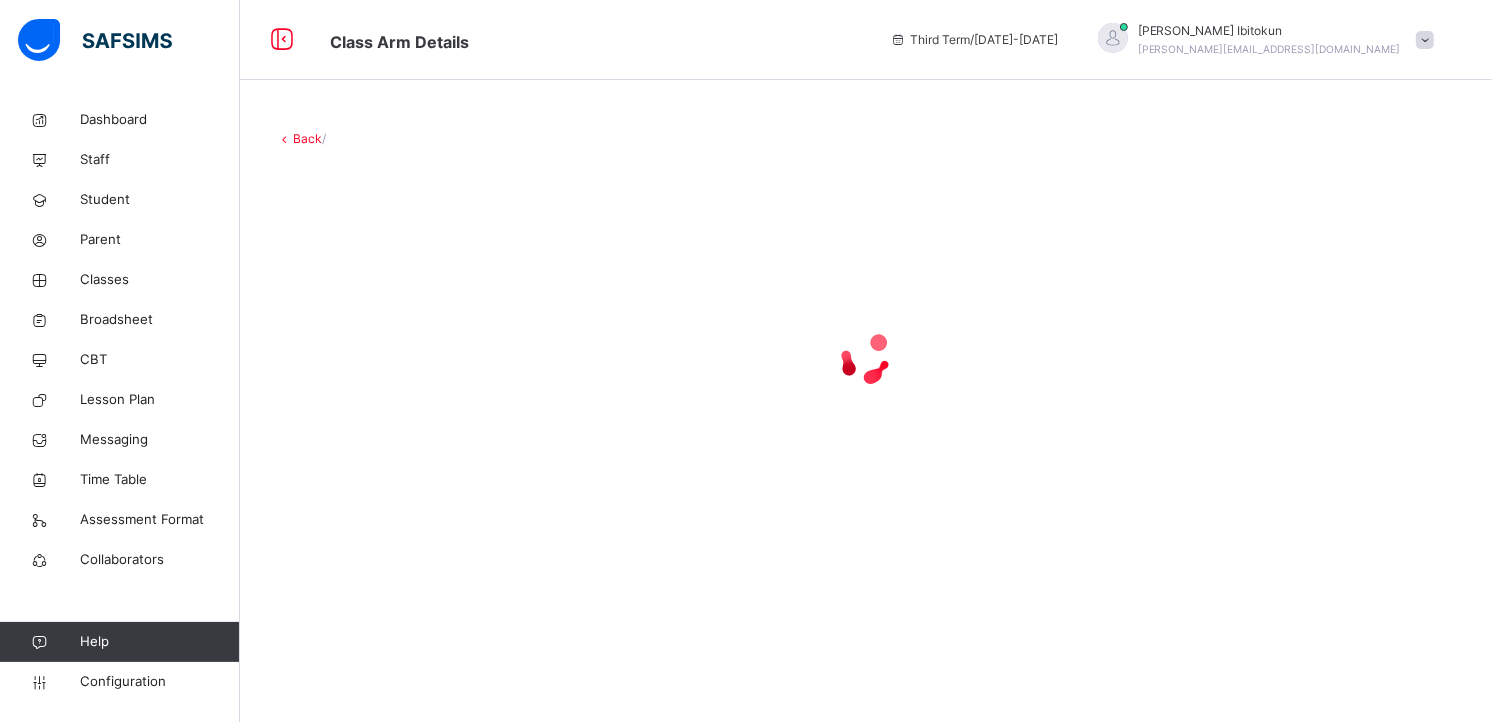scroll, scrollTop: 0, scrollLeft: 0, axis: both 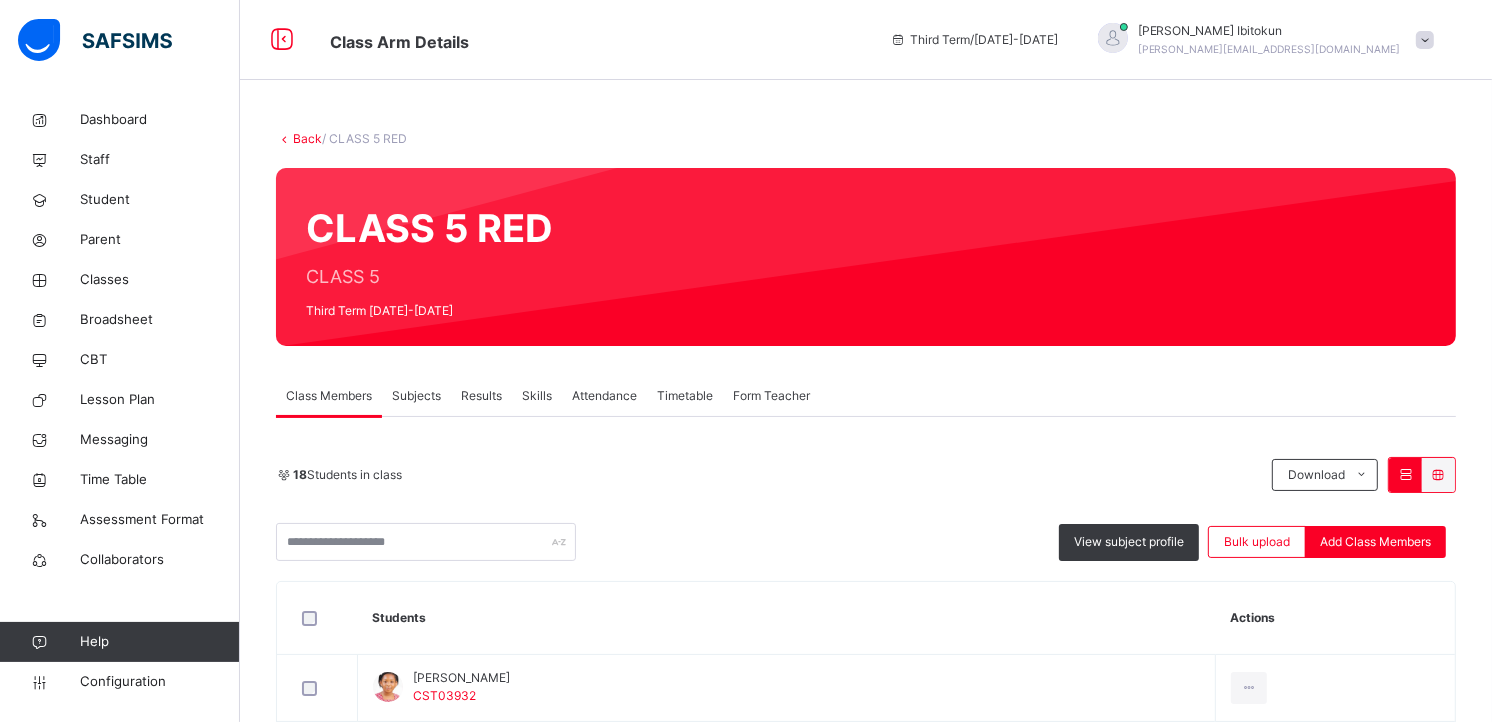 click on "Subjects" at bounding box center (416, 396) 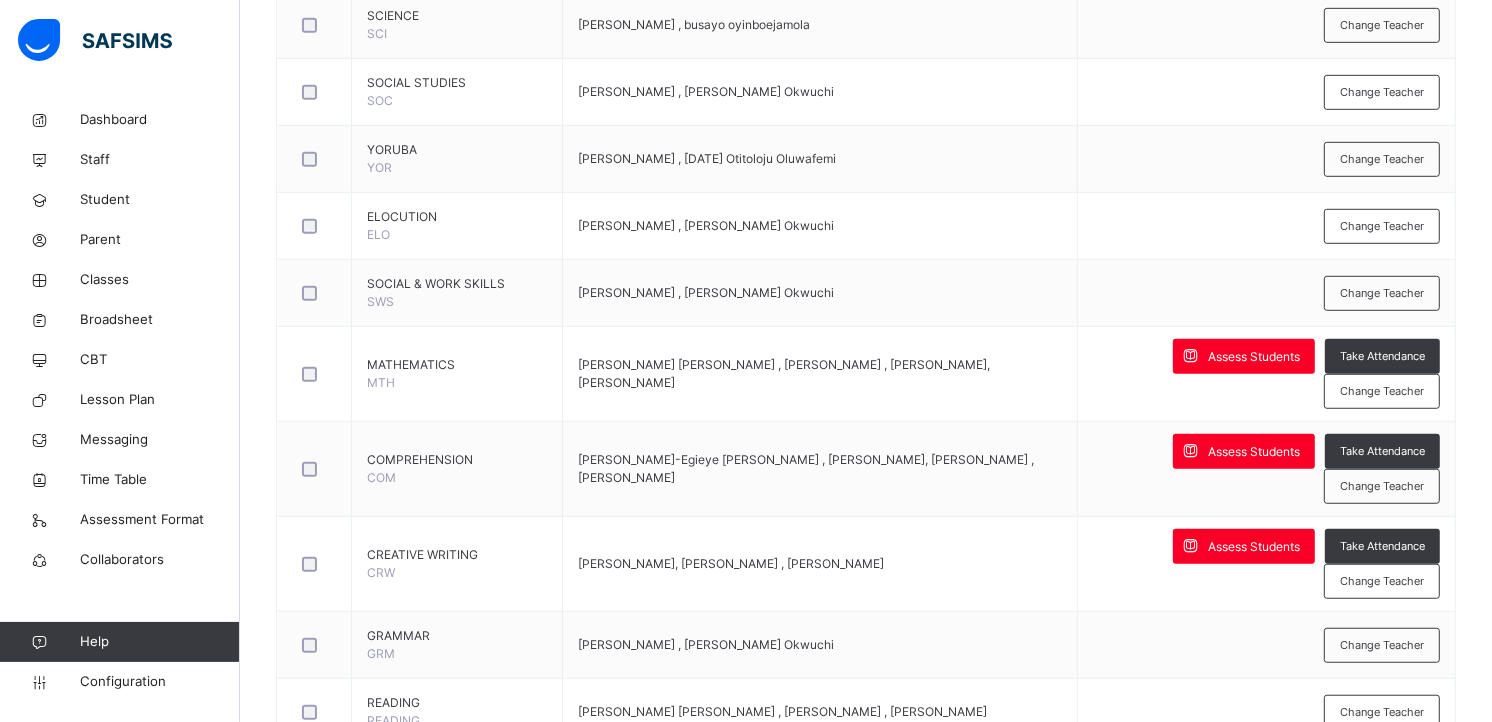 scroll, scrollTop: 1111, scrollLeft: 0, axis: vertical 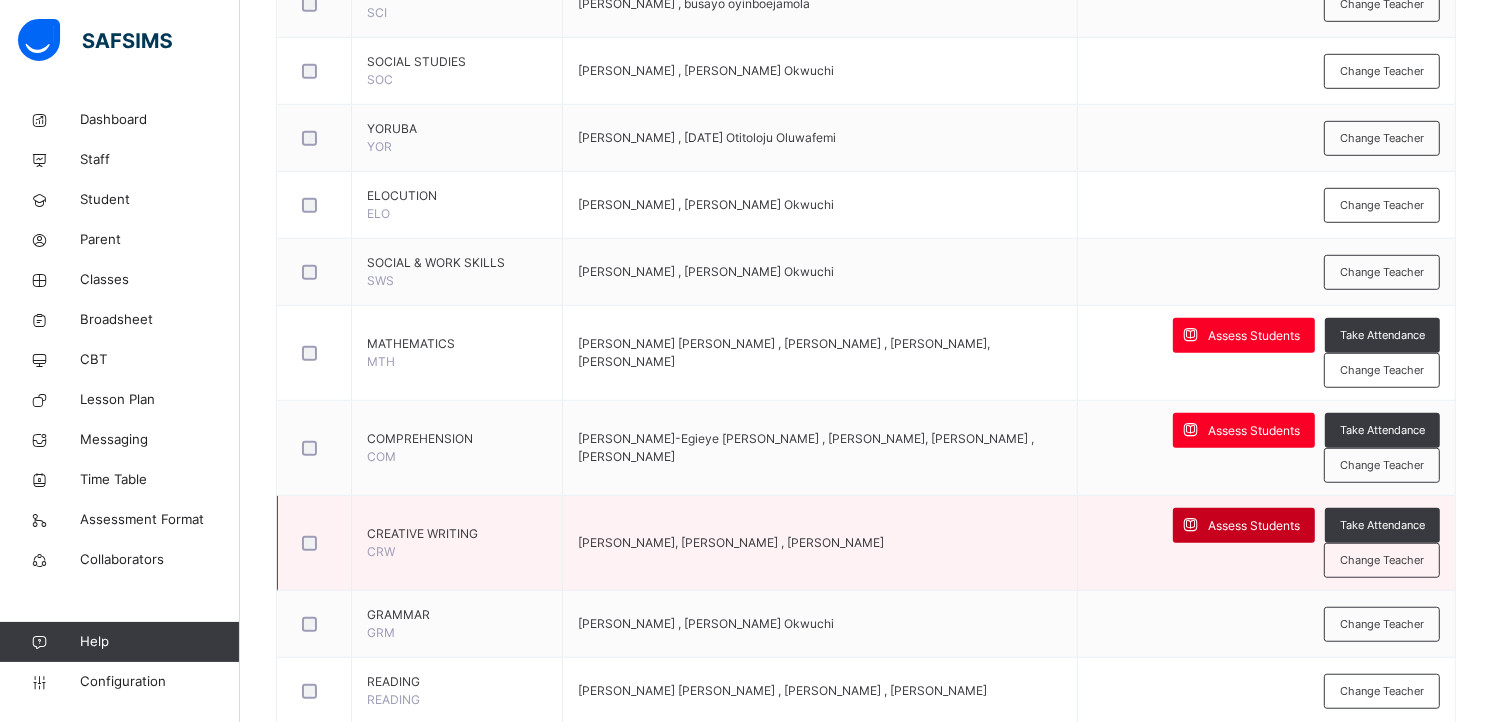 click on "Assess Students" at bounding box center (1254, 526) 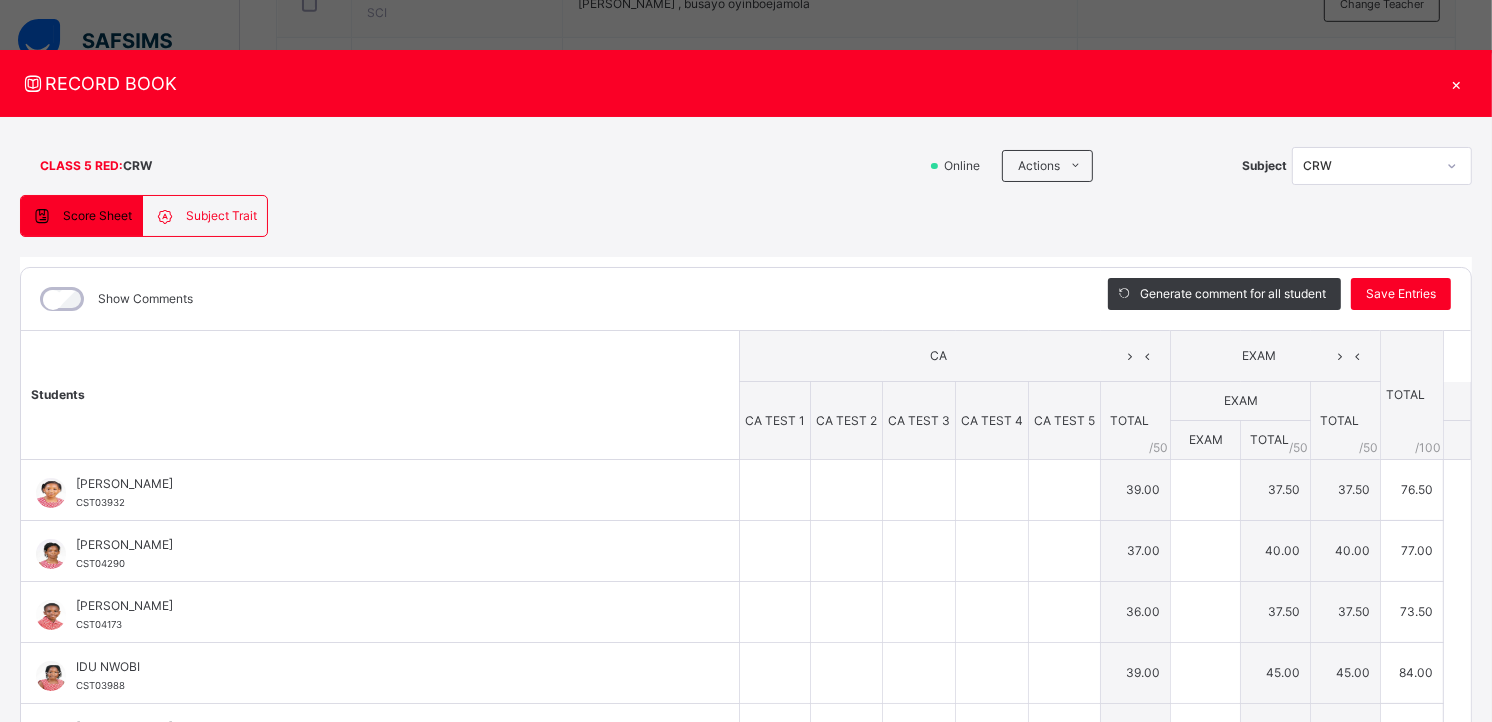 type on "***" 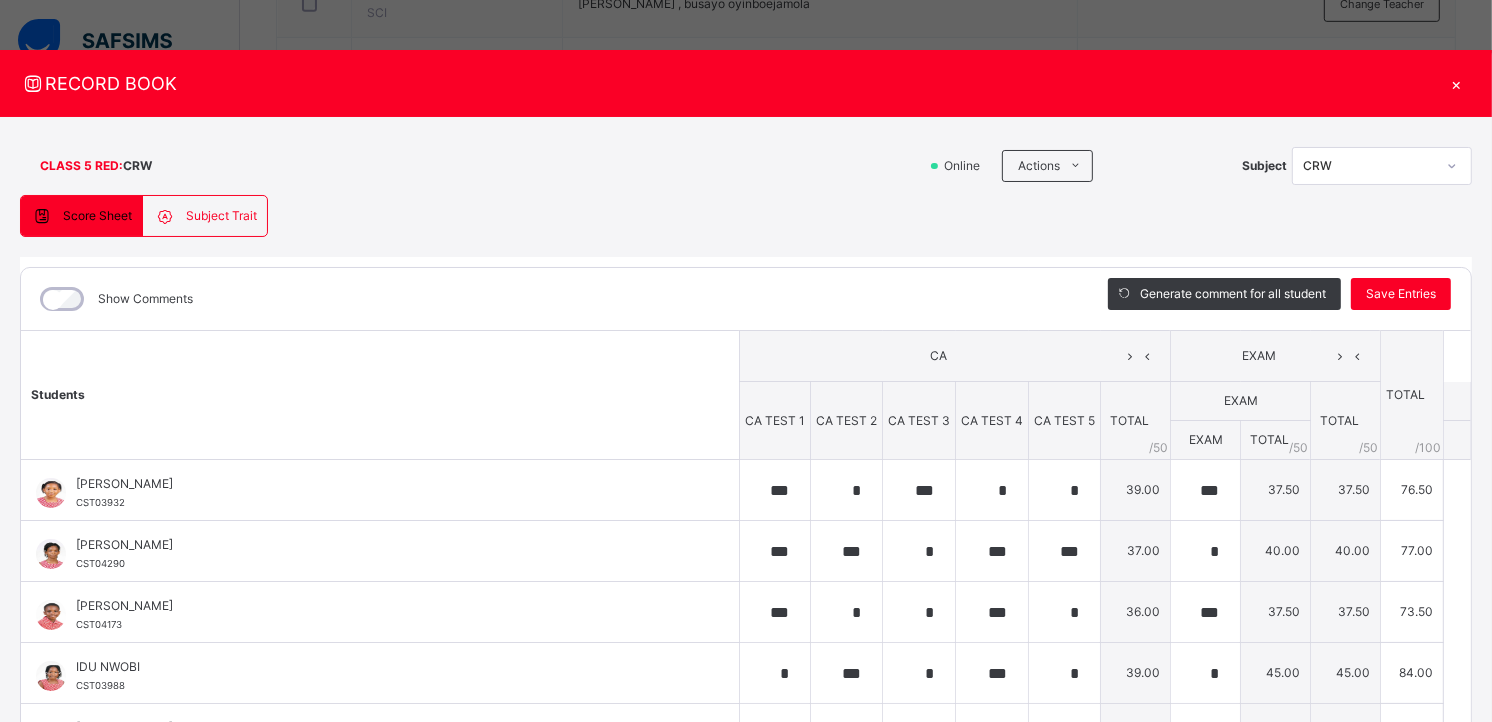 type on "***" 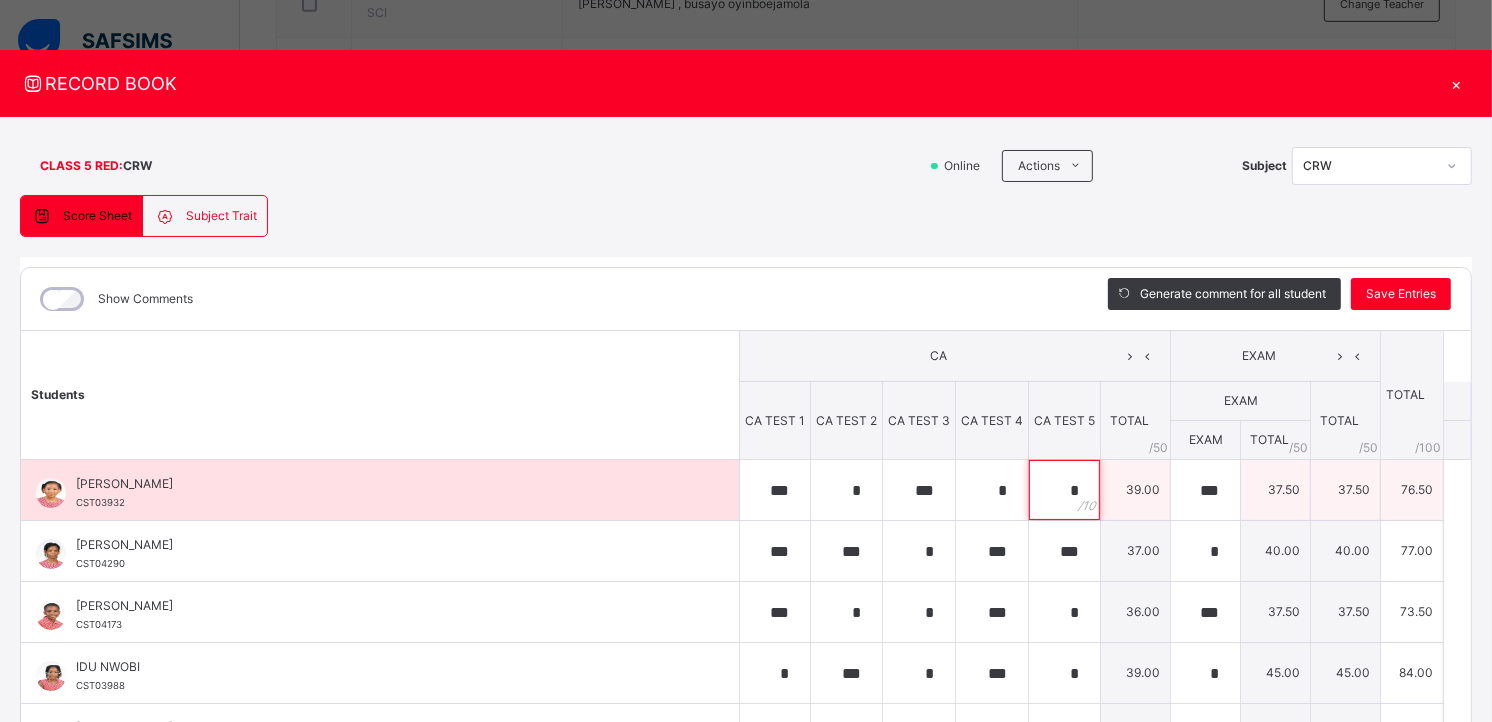 click on "*" at bounding box center (1064, 490) 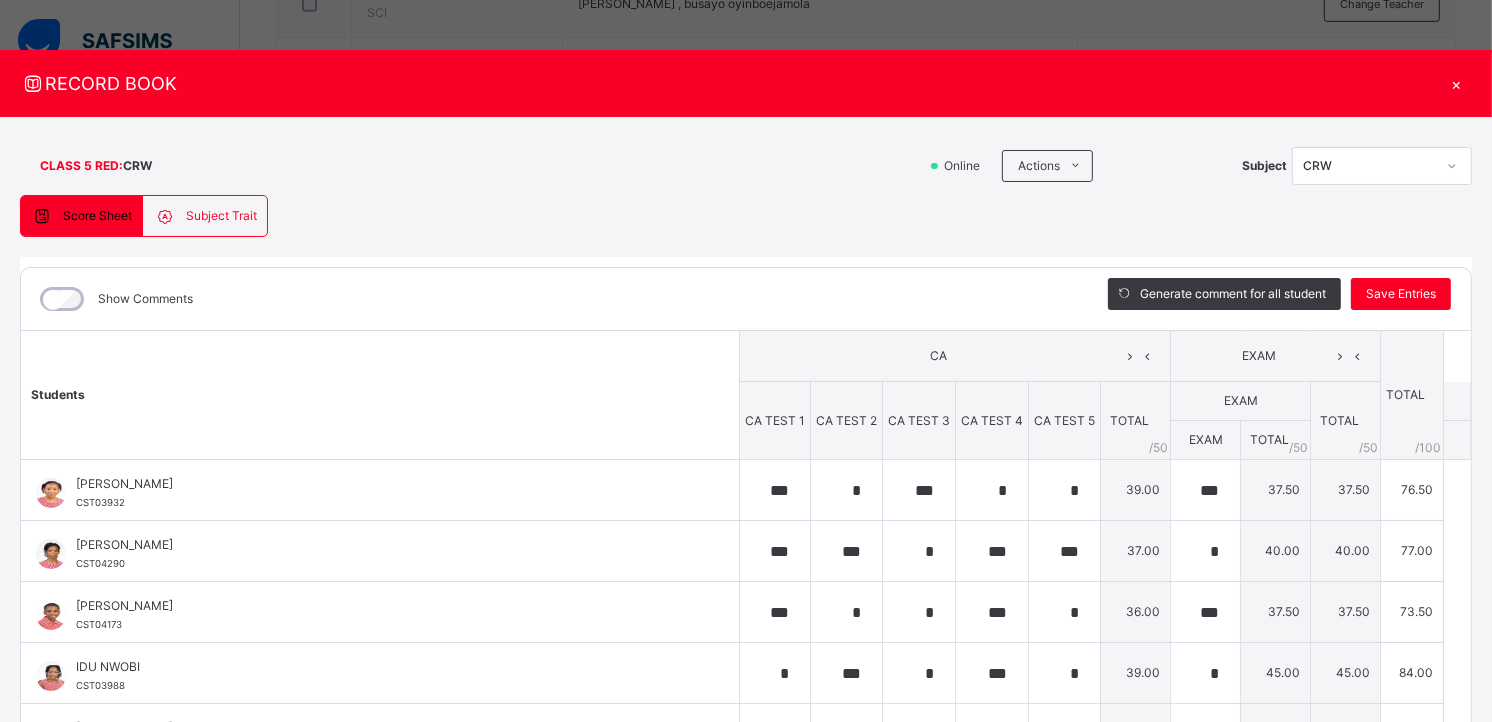 click on "×" at bounding box center [1457, 83] 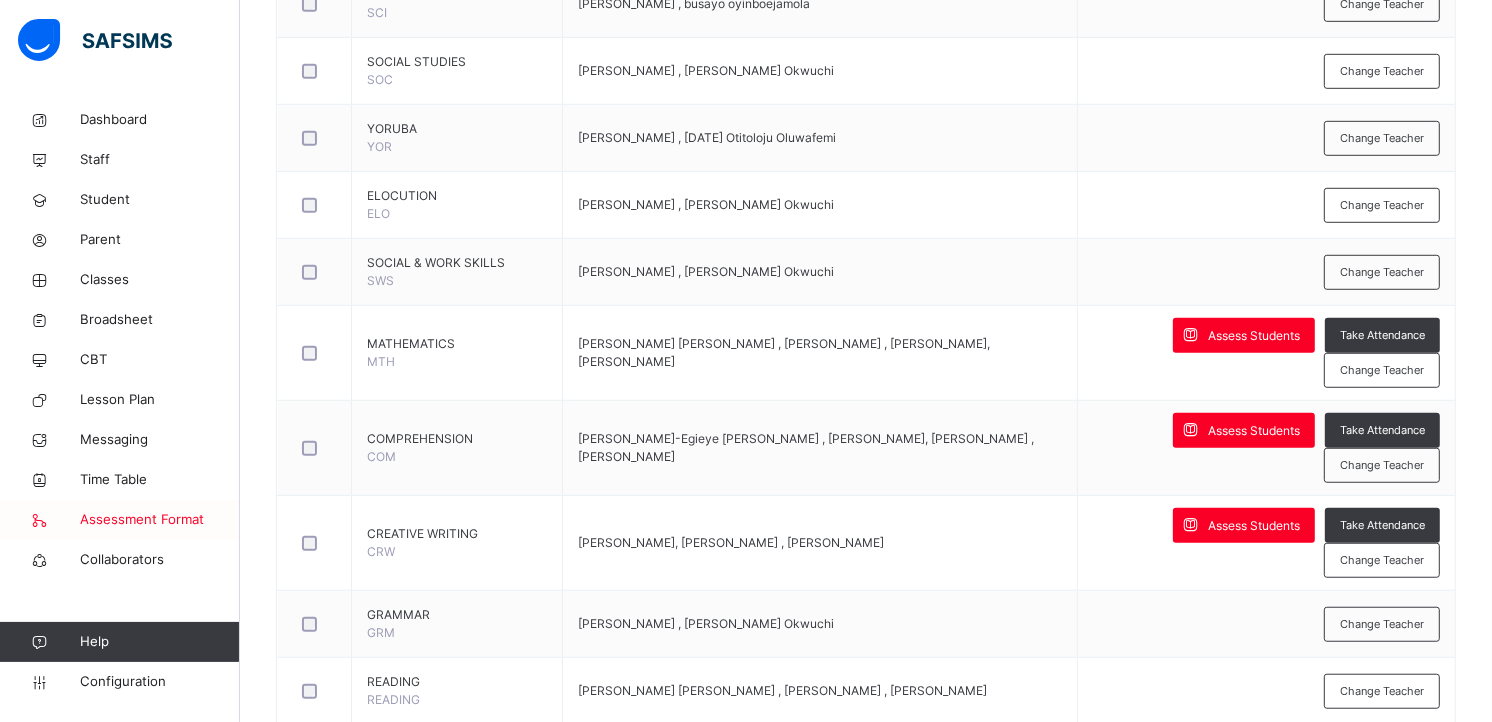 click on "Assessment Format" at bounding box center (120, 520) 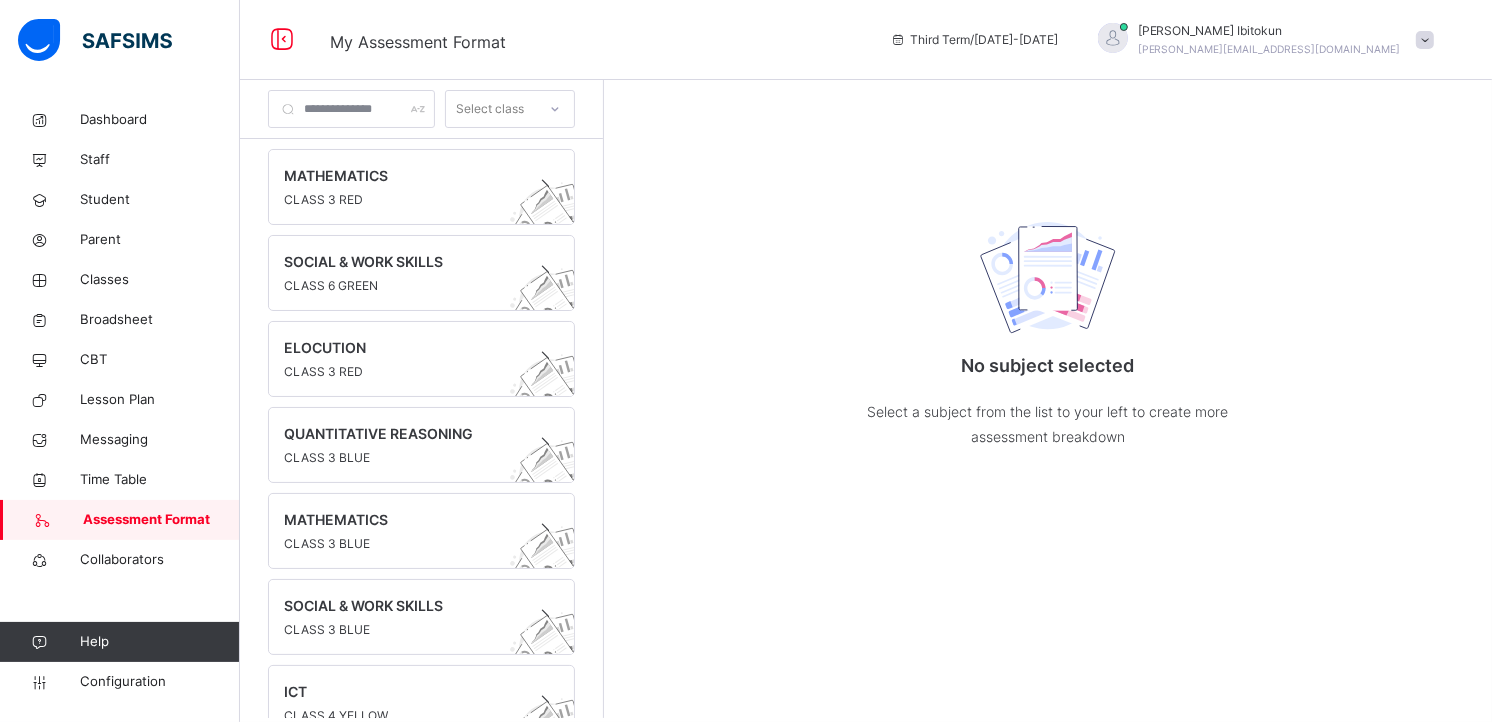scroll, scrollTop: 0, scrollLeft: 0, axis: both 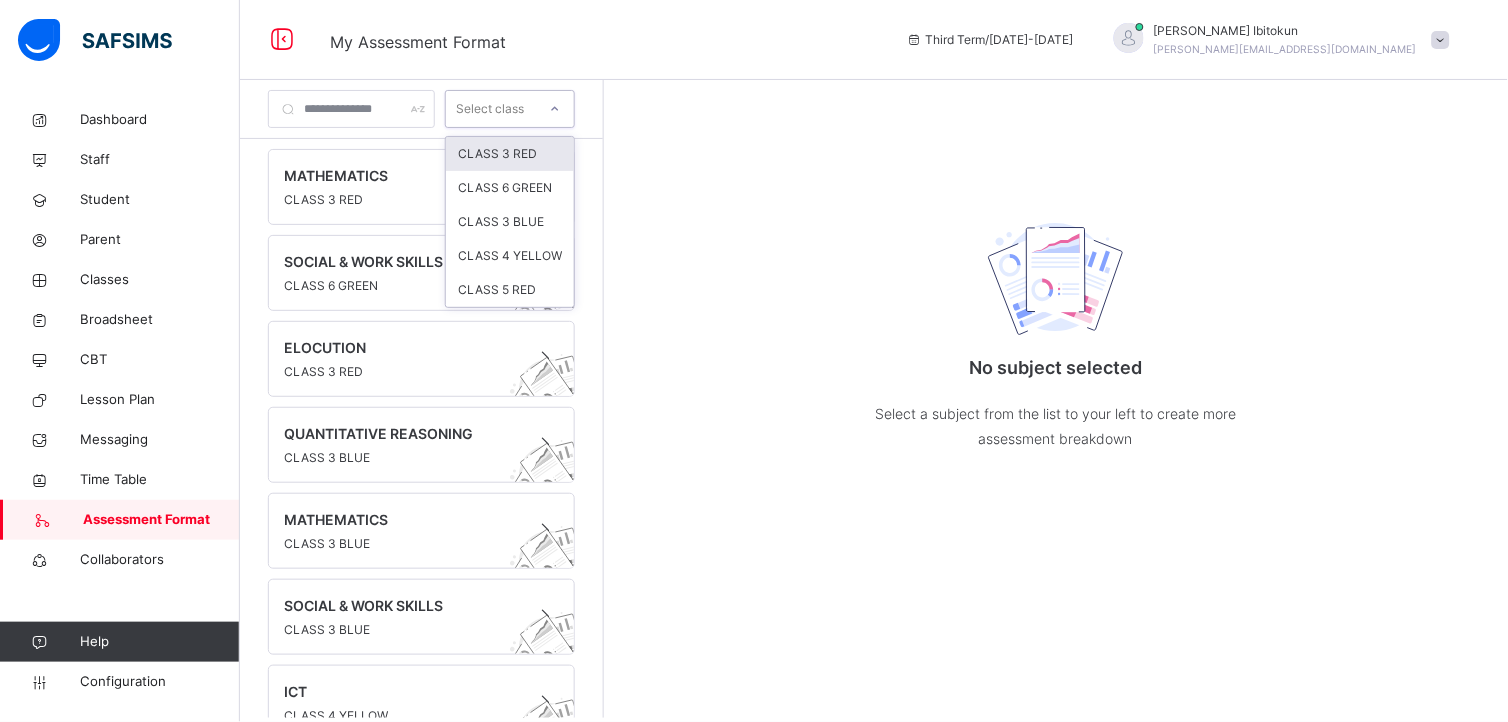 click on "Select class" at bounding box center (490, 109) 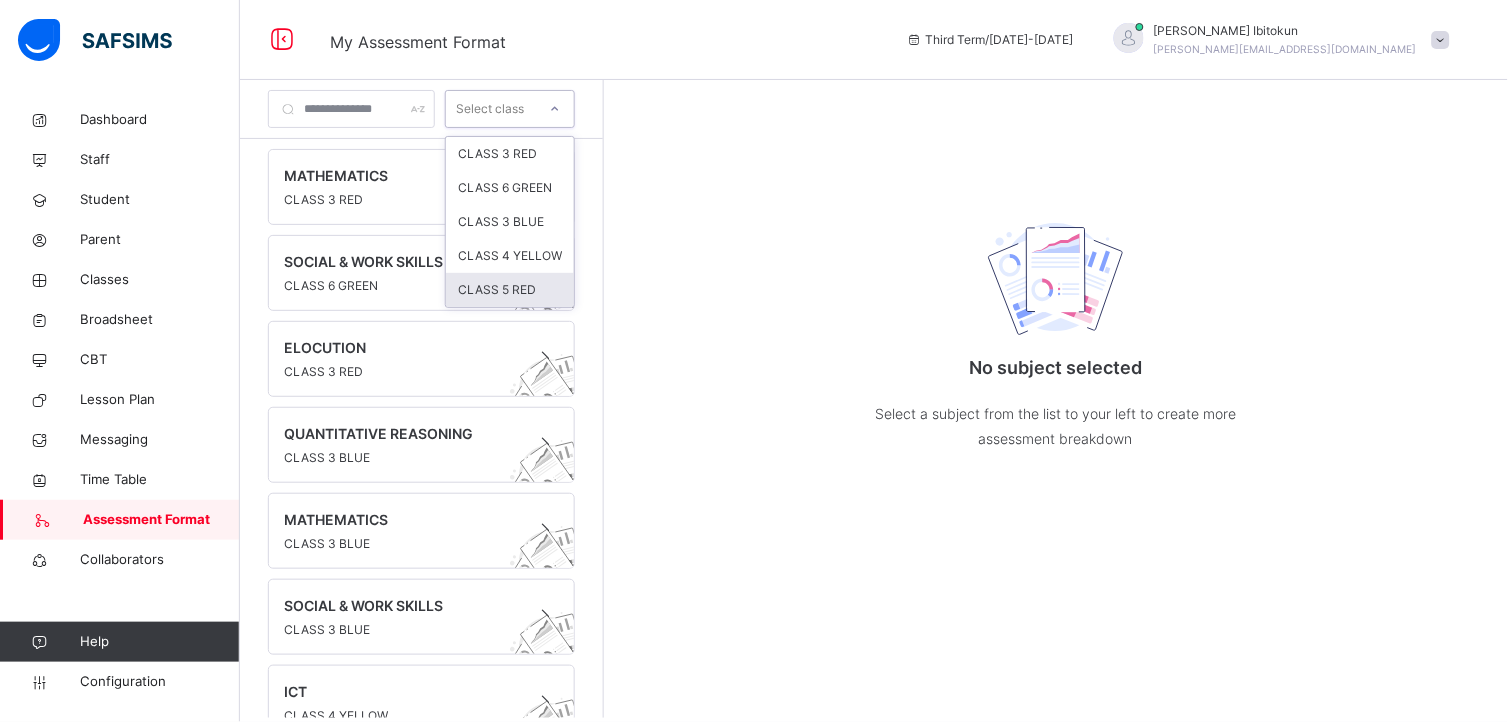 click on "CLASS 5 RED" at bounding box center [510, 290] 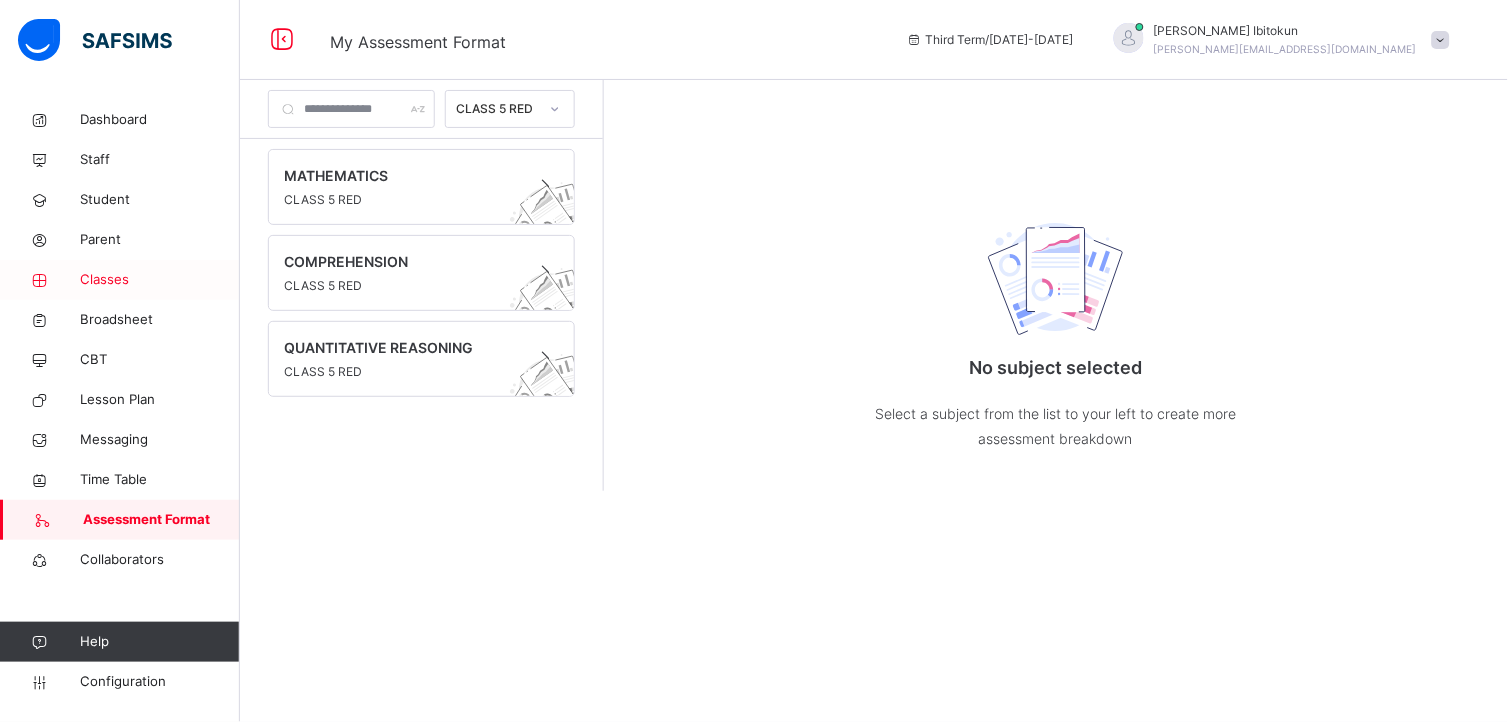 click on "Classes" at bounding box center (160, 280) 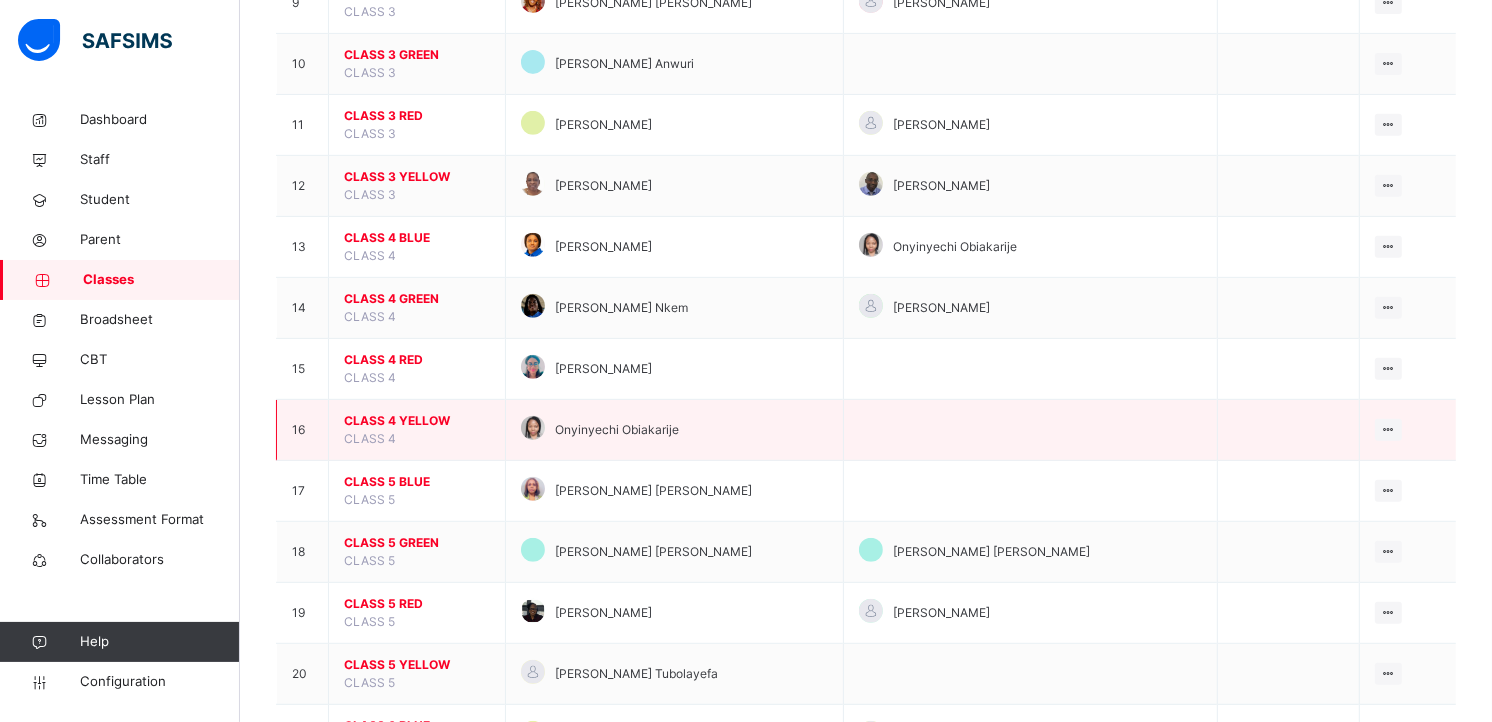 scroll, scrollTop: 755, scrollLeft: 0, axis: vertical 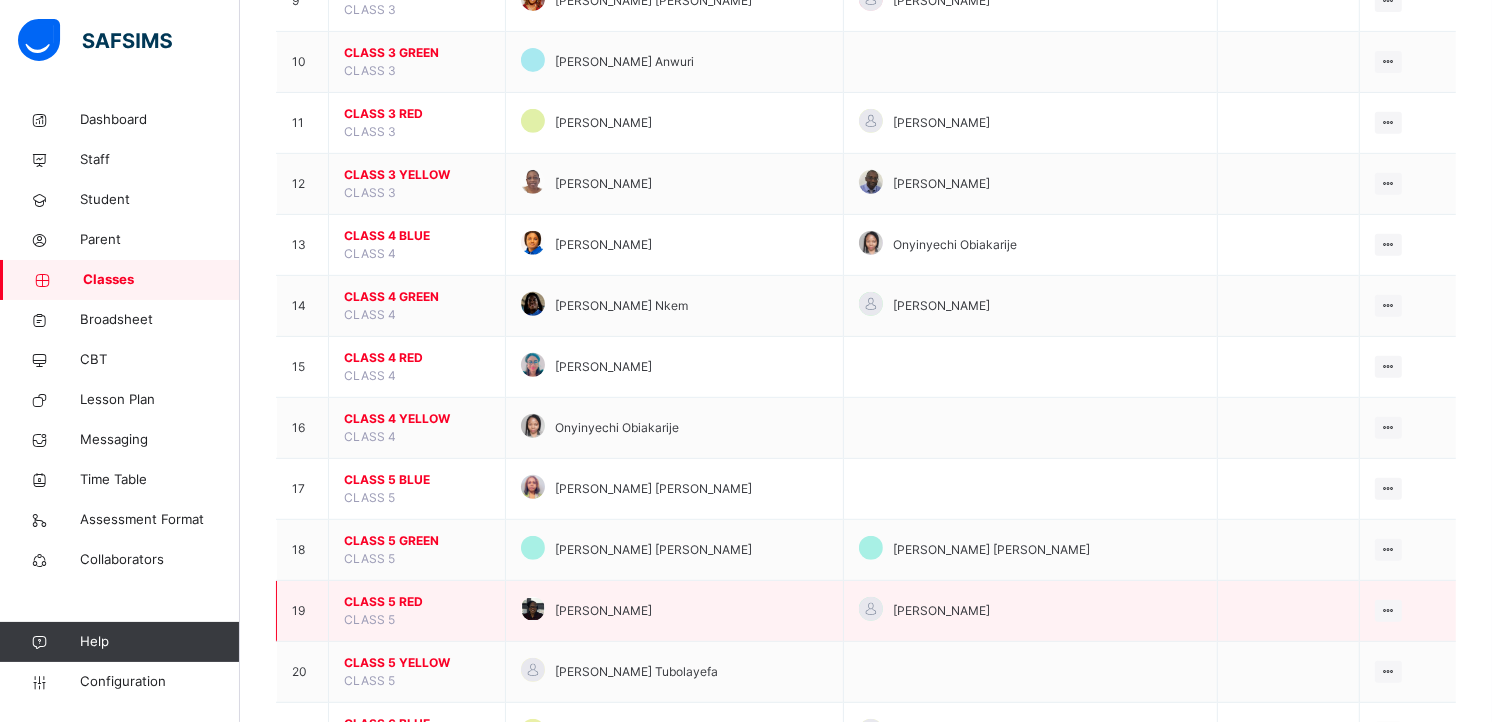 click on "CLASS 5   RED" at bounding box center (417, 602) 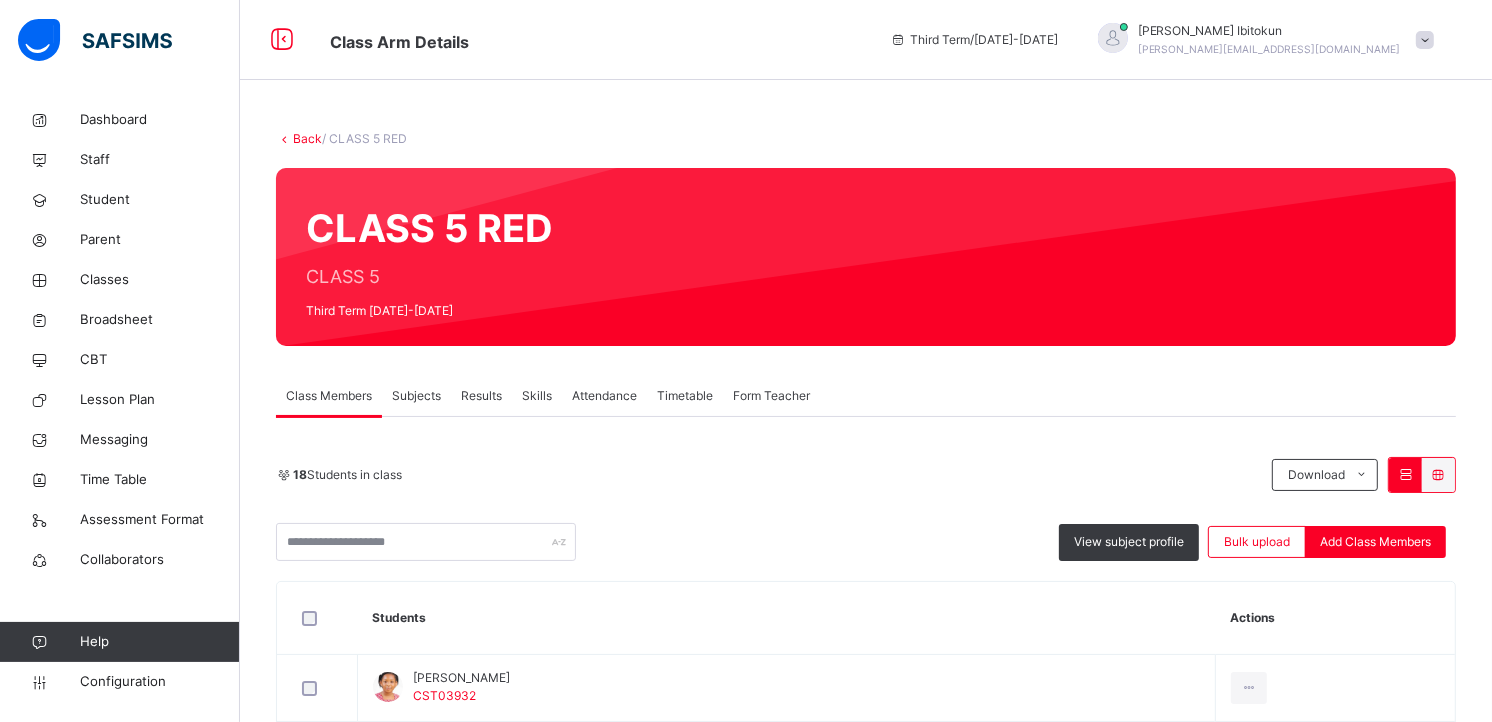 scroll, scrollTop: 44, scrollLeft: 0, axis: vertical 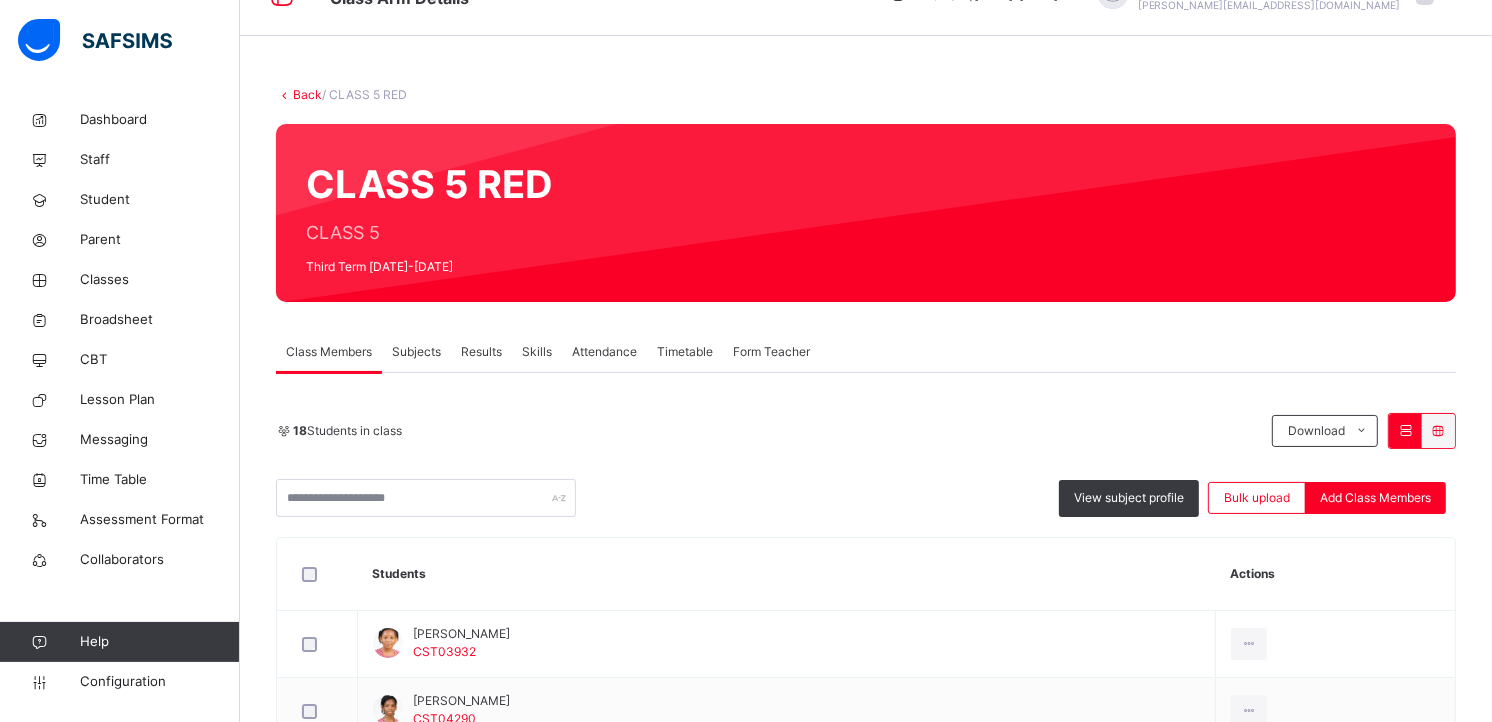 click on "Subjects" at bounding box center [416, 352] 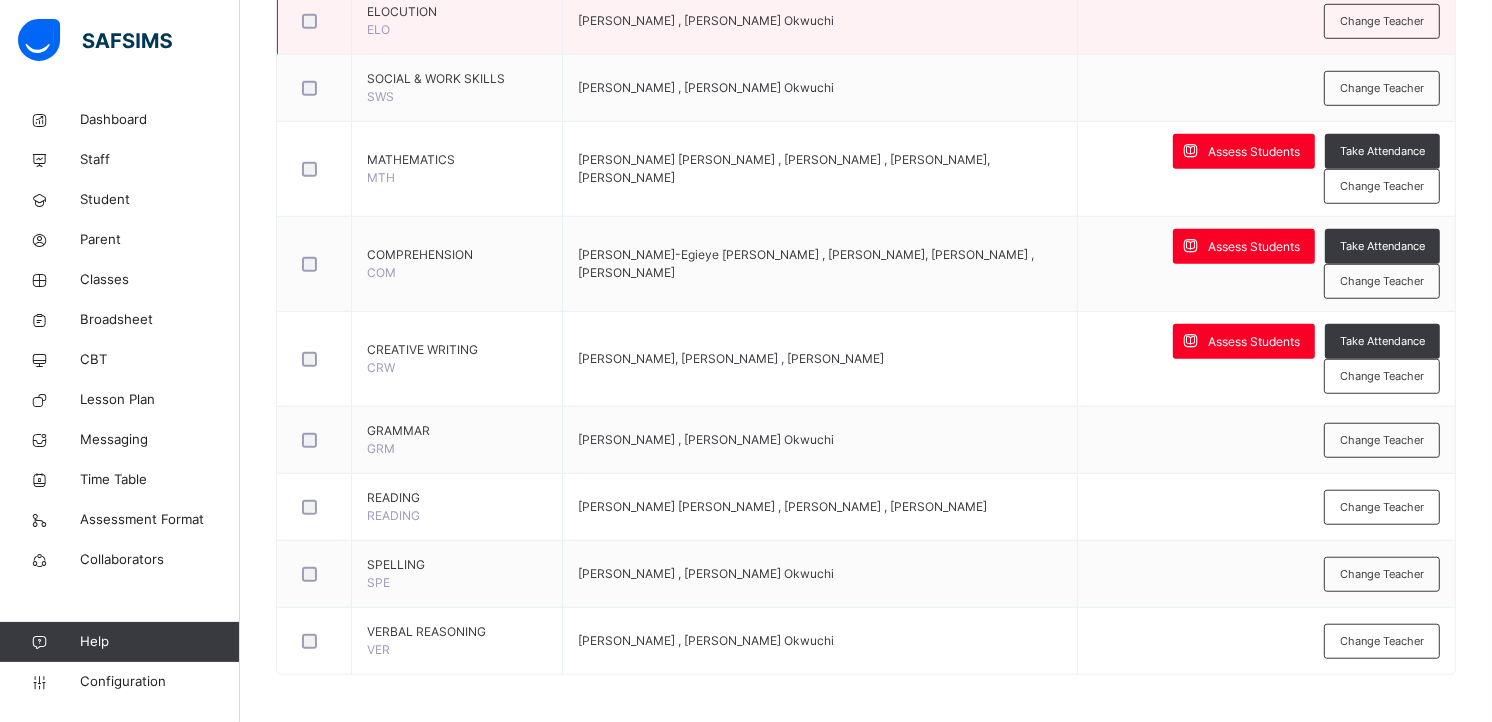 scroll, scrollTop: 1300, scrollLeft: 0, axis: vertical 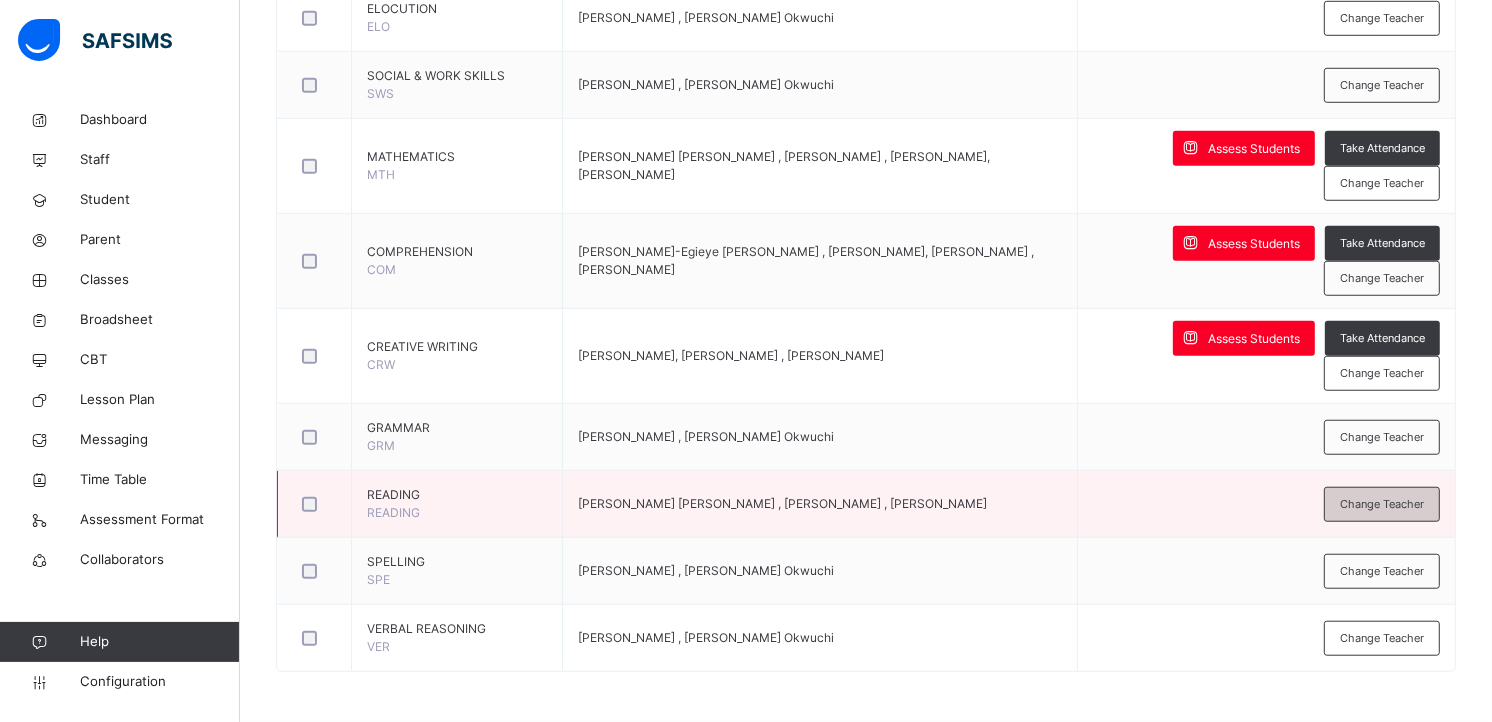 click on "Change Teacher" at bounding box center [1382, 504] 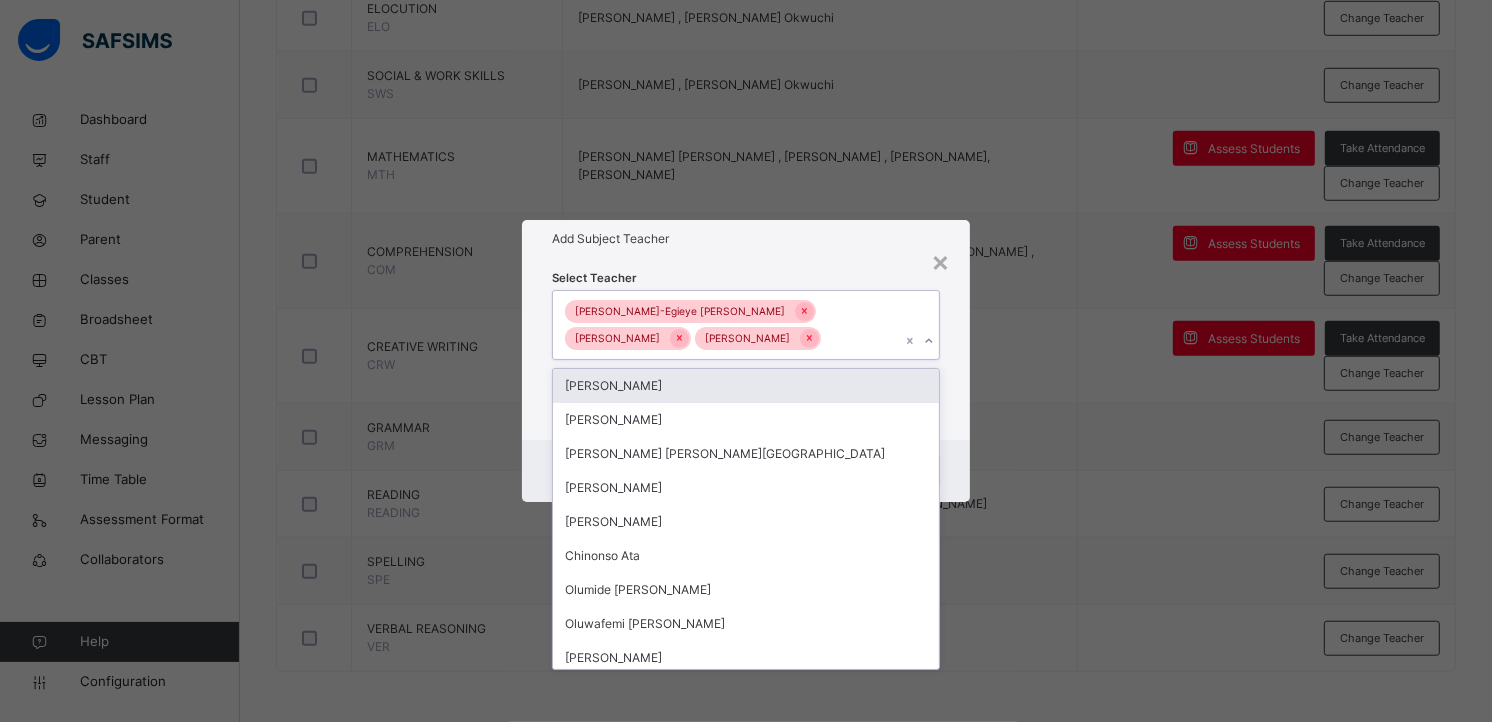 click on "Paul-Egieye Michael  Nnenna Nwagboso  Charity Nwaimo Okwuchi" at bounding box center [727, 325] 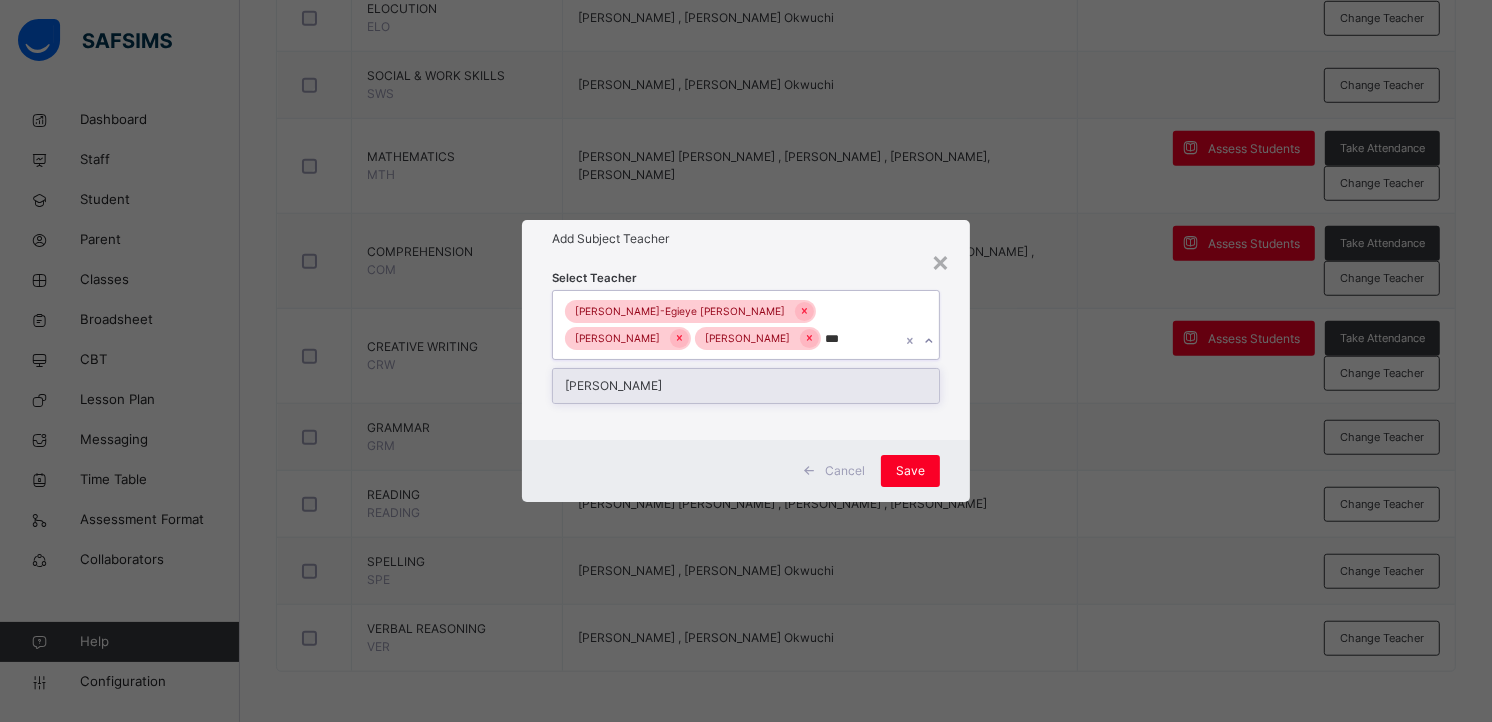 type on "****" 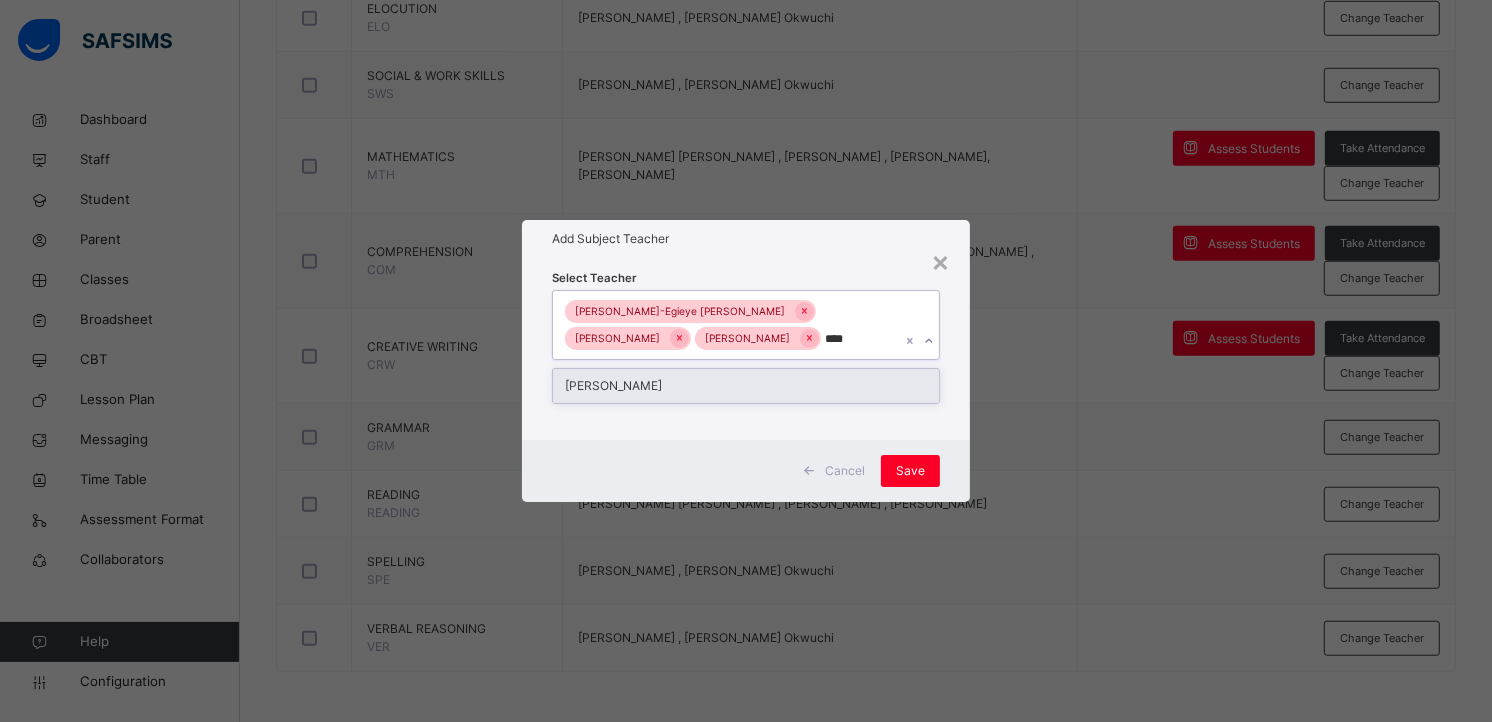 click on "Olufemi  Ibitokun" at bounding box center (746, 386) 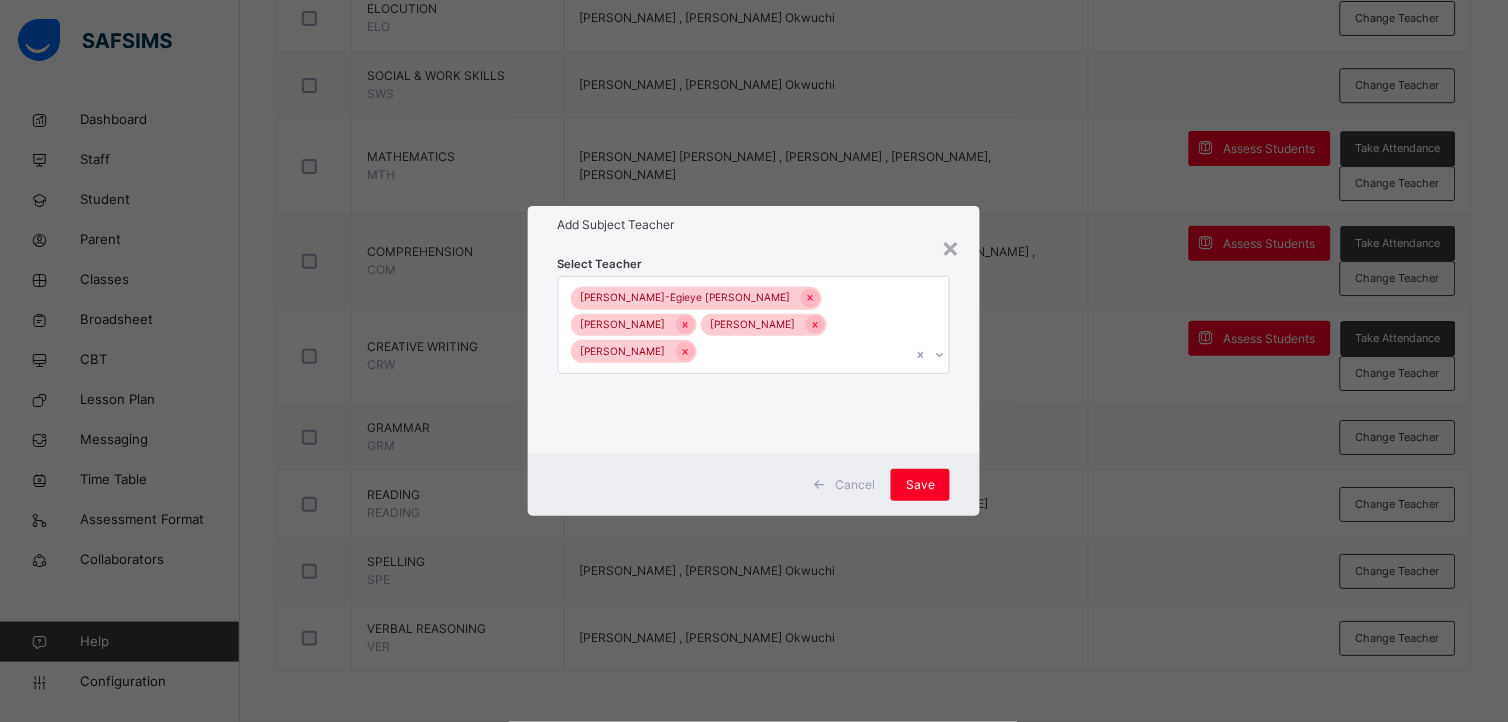 click on "Select Teacher Paul-Egieye Michael  Nnenna Nwagboso  Charity Nwaimo Okwuchi Olufemi  Ibitokun" at bounding box center (754, 349) 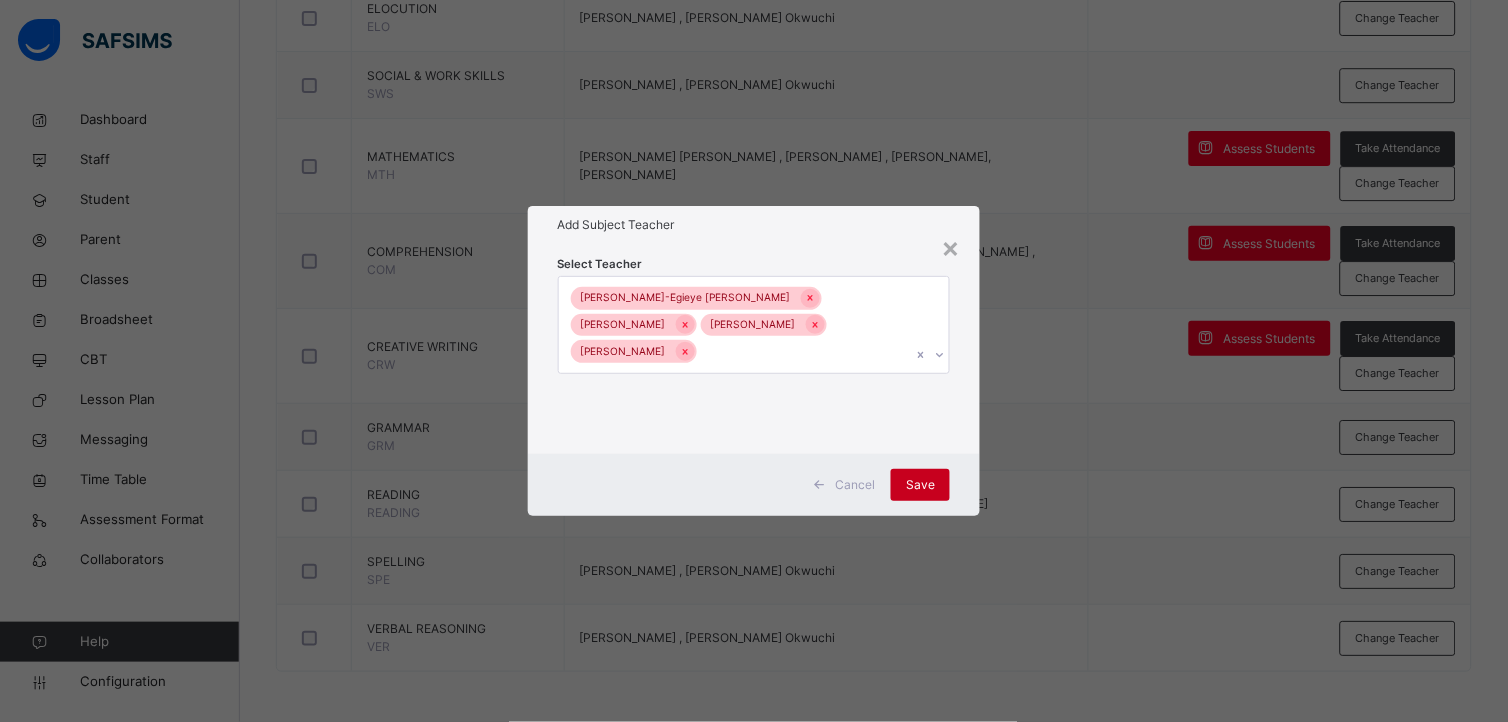 click on "Save" at bounding box center (920, 485) 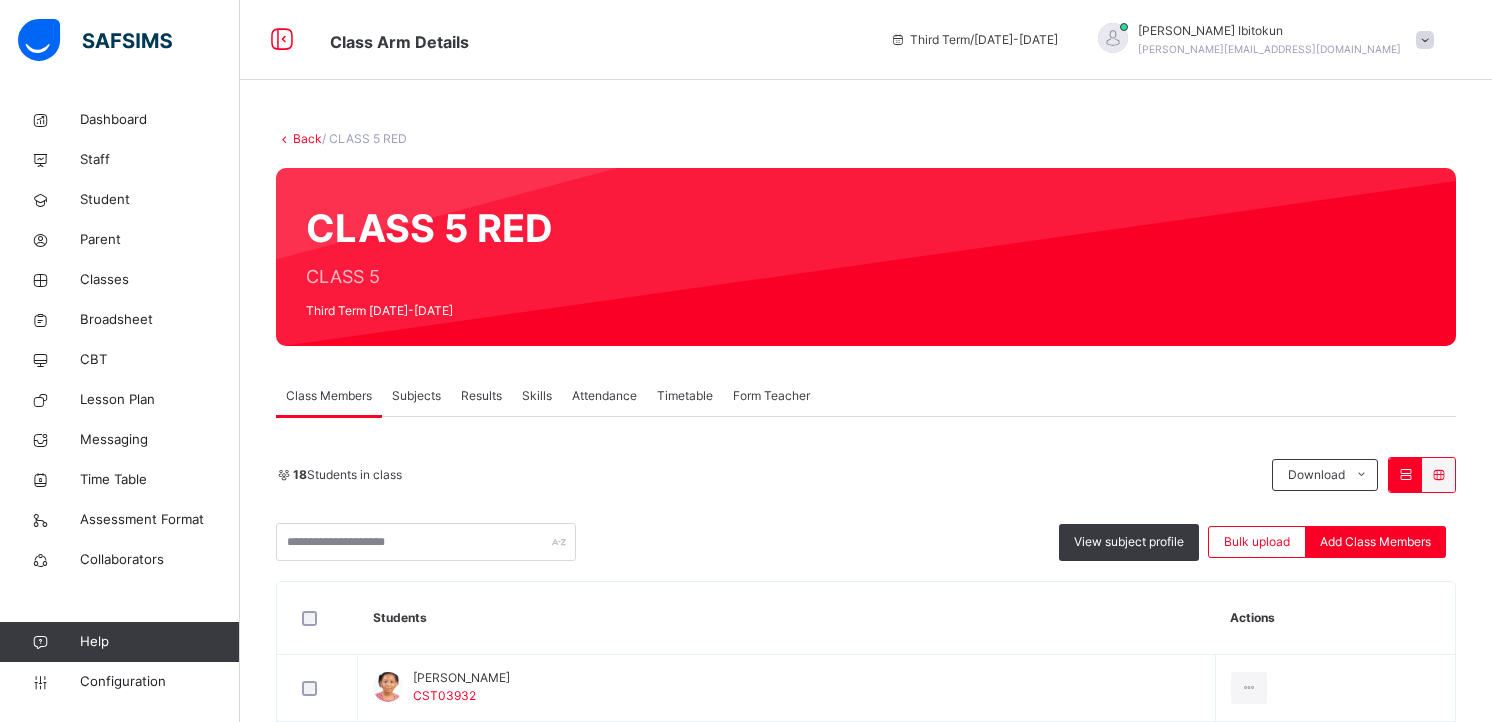 scroll, scrollTop: 0, scrollLeft: 0, axis: both 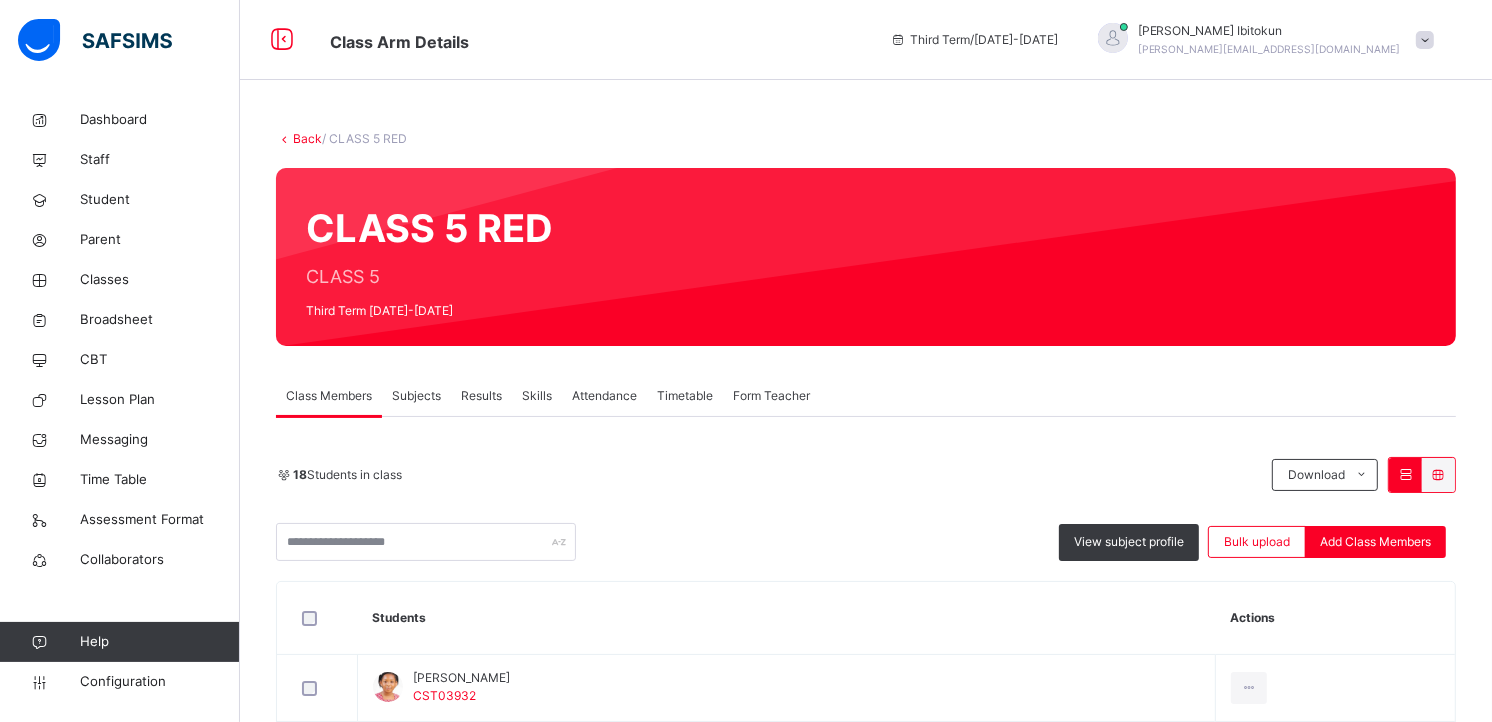 click on "Subjects" at bounding box center [416, 396] 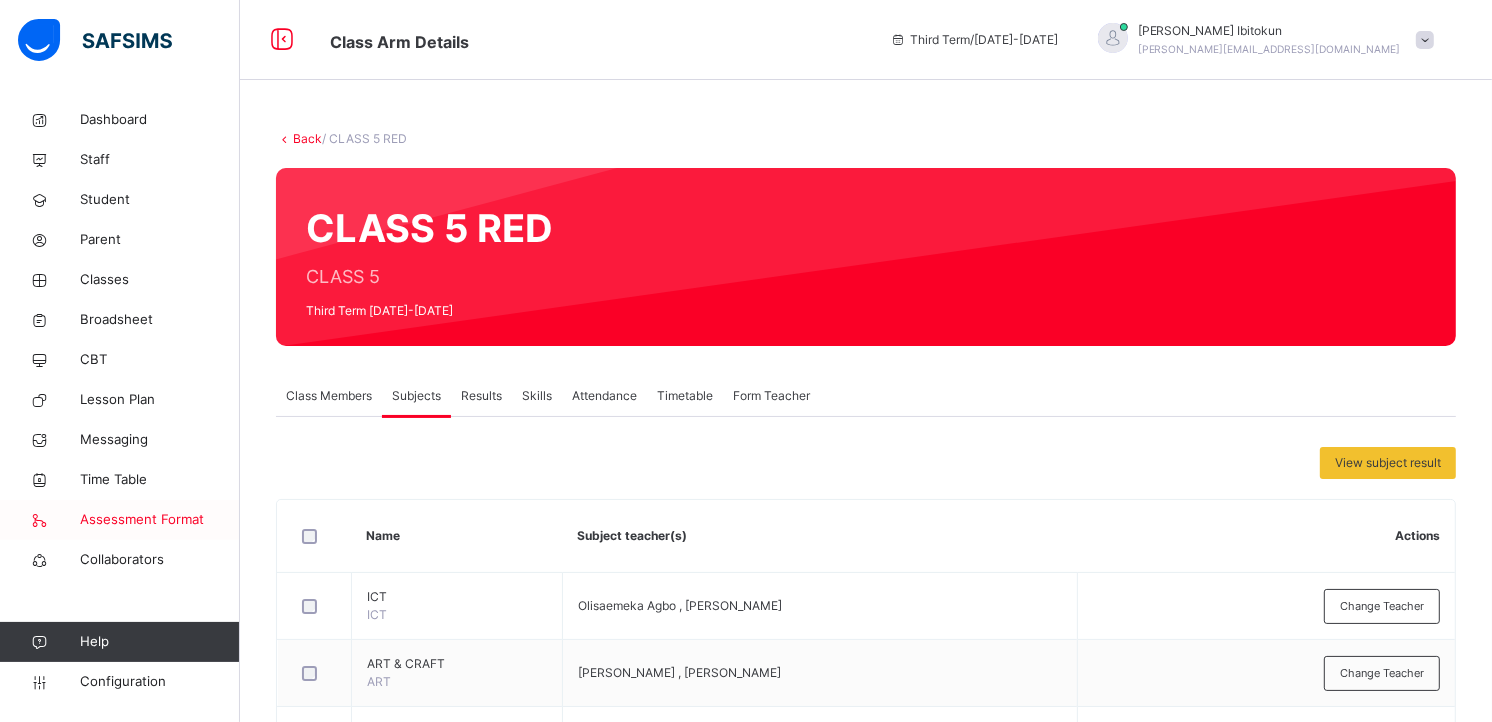 click on "Assessment Format" at bounding box center (160, 520) 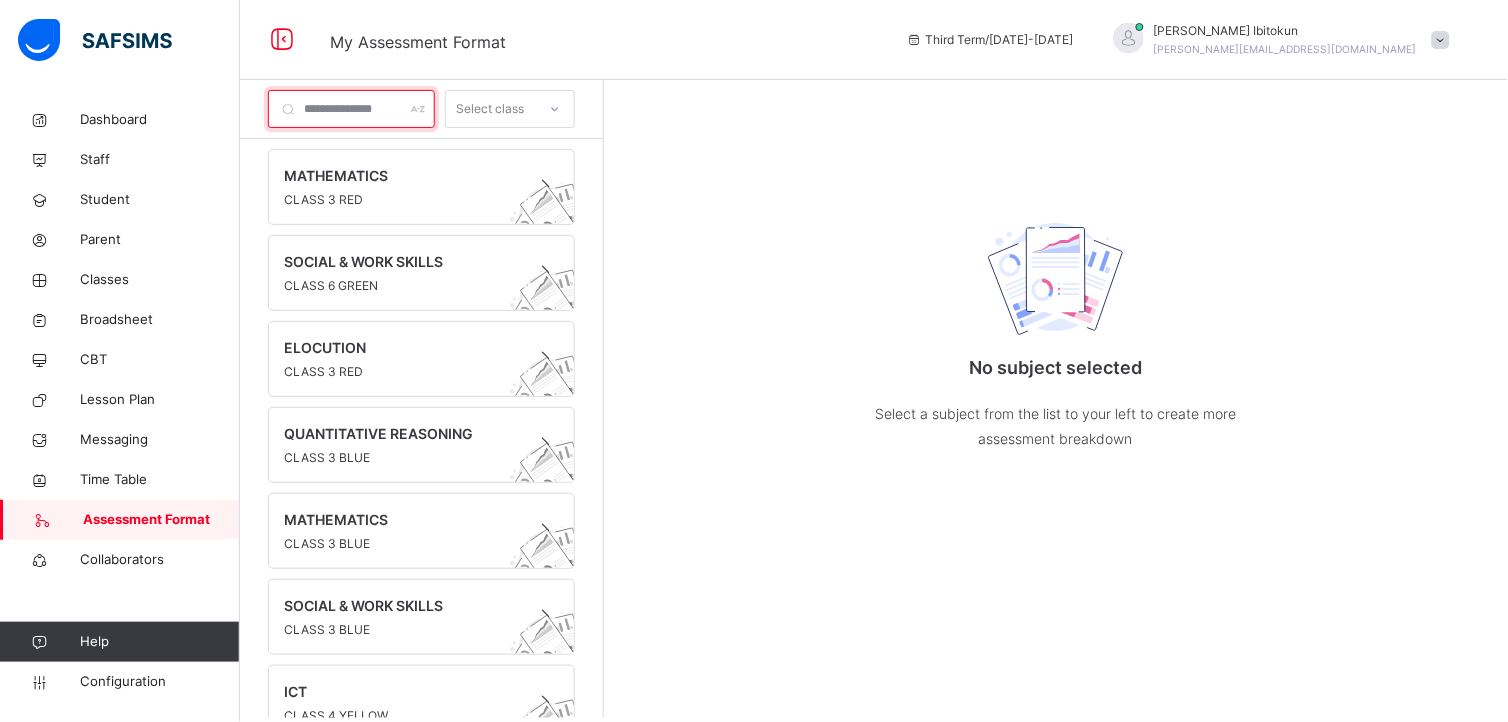 click at bounding box center (351, 109) 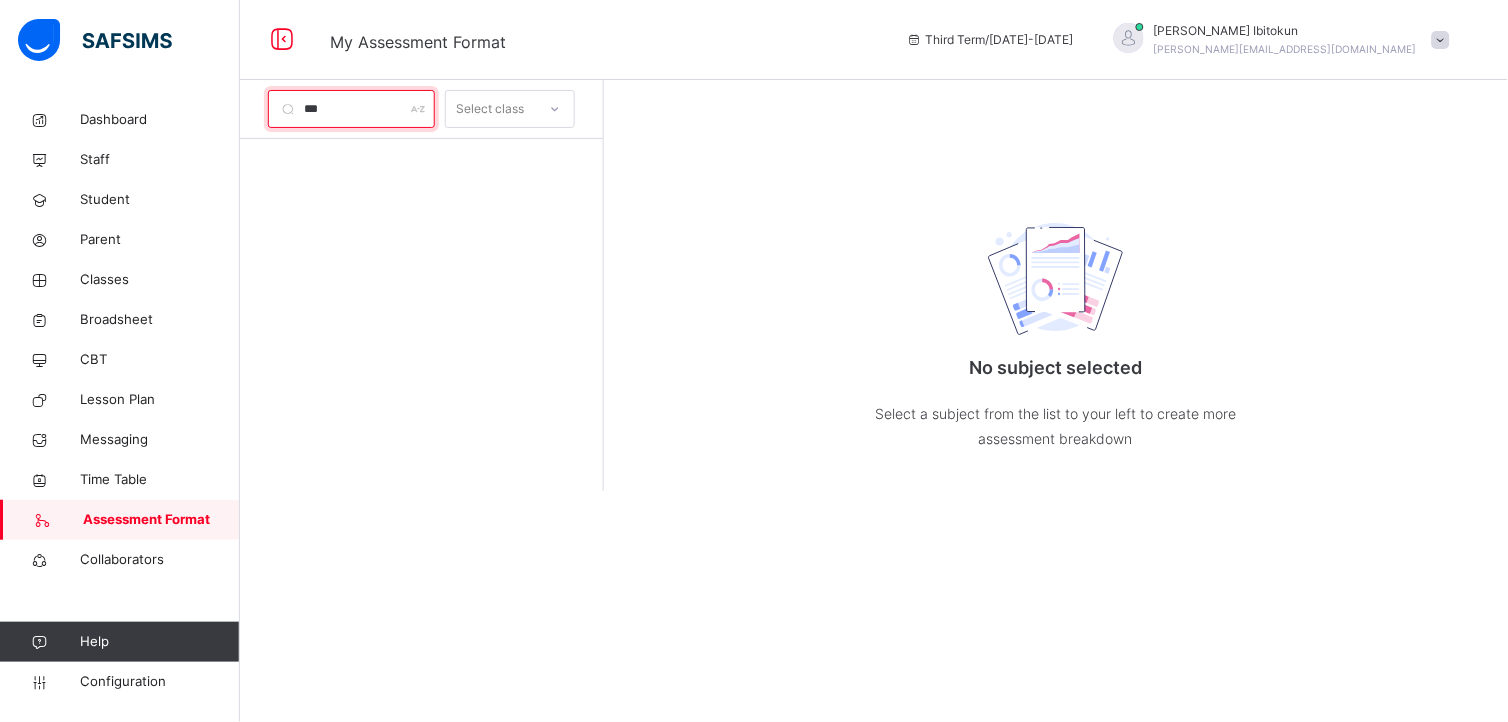 type on "***" 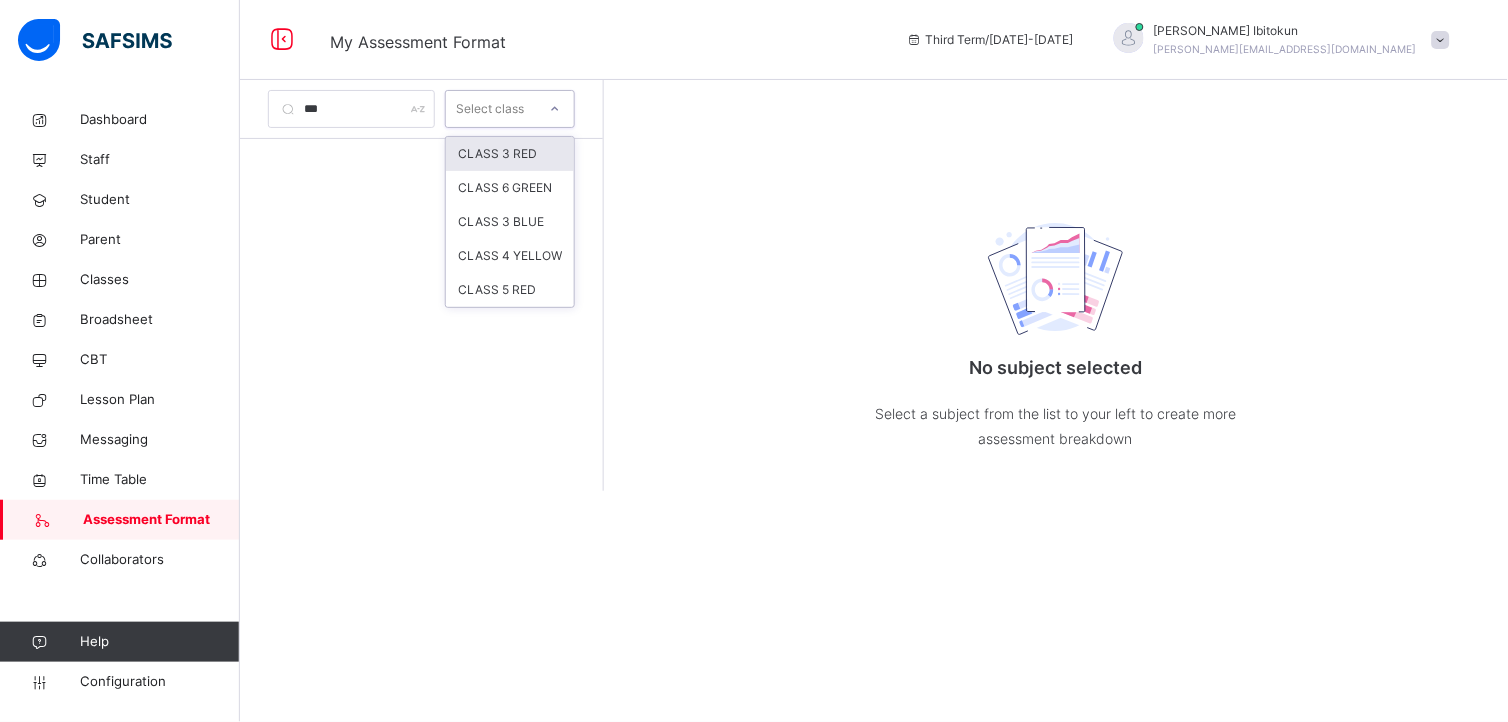 click on "Select class" at bounding box center [490, 109] 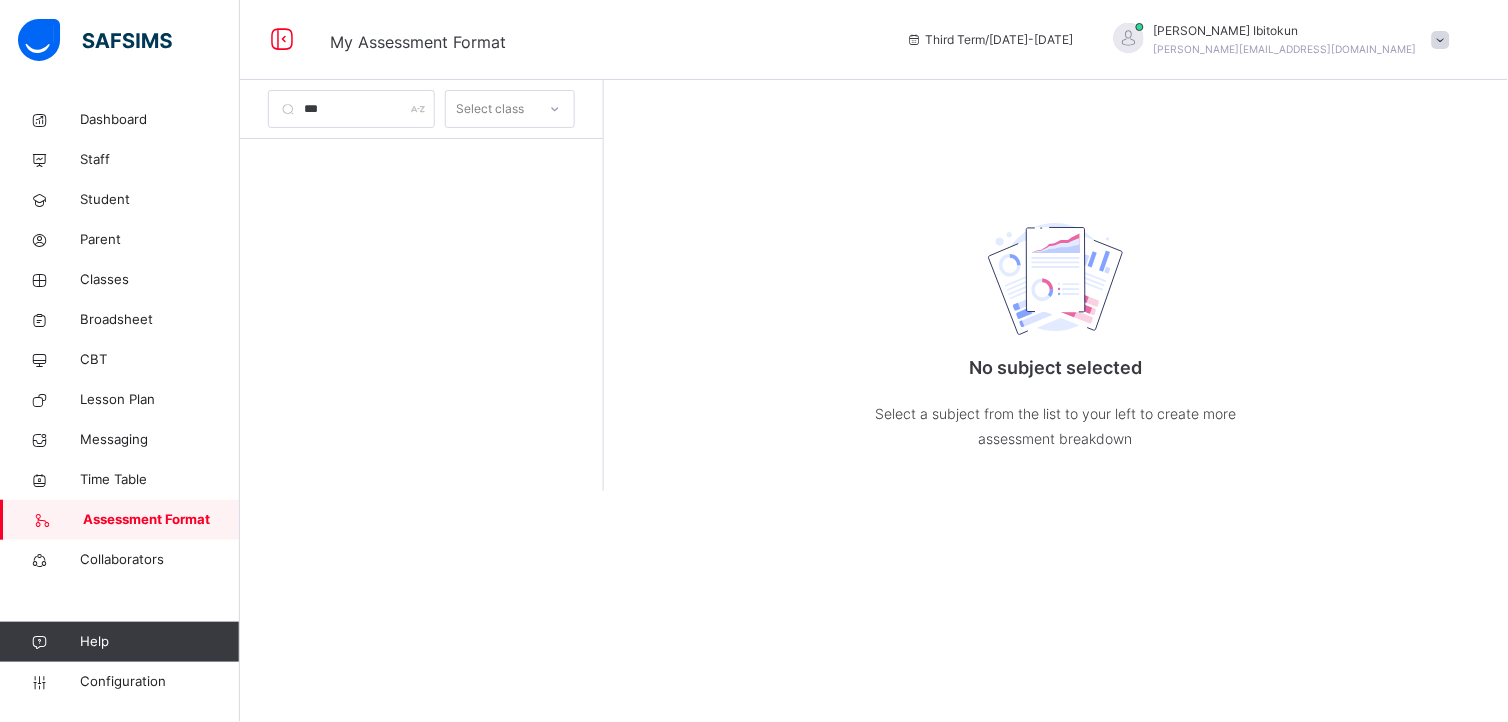 click on "Olufemi   Ibitokun olufemi.ibitokun@flexisaf.com" at bounding box center (1277, 40) 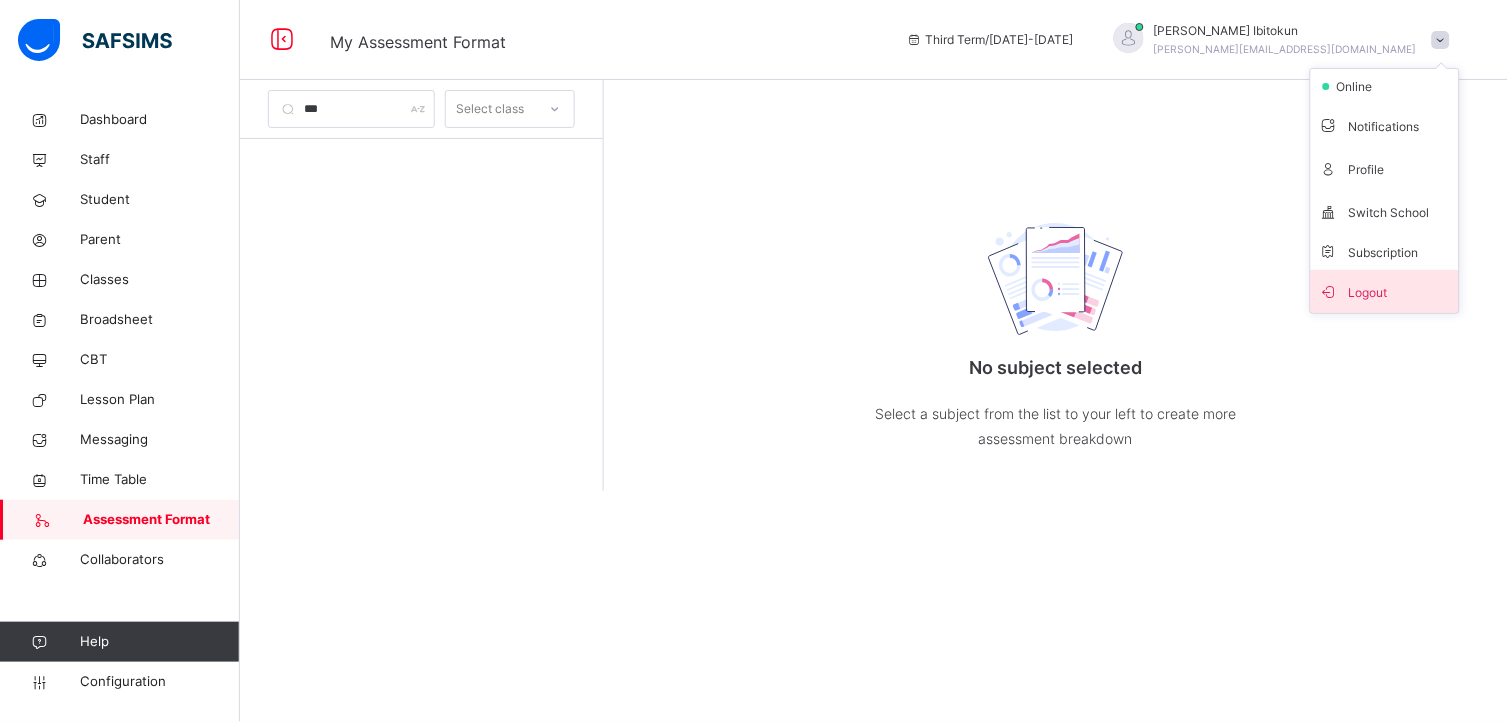 click on "Logout" at bounding box center (1385, 291) 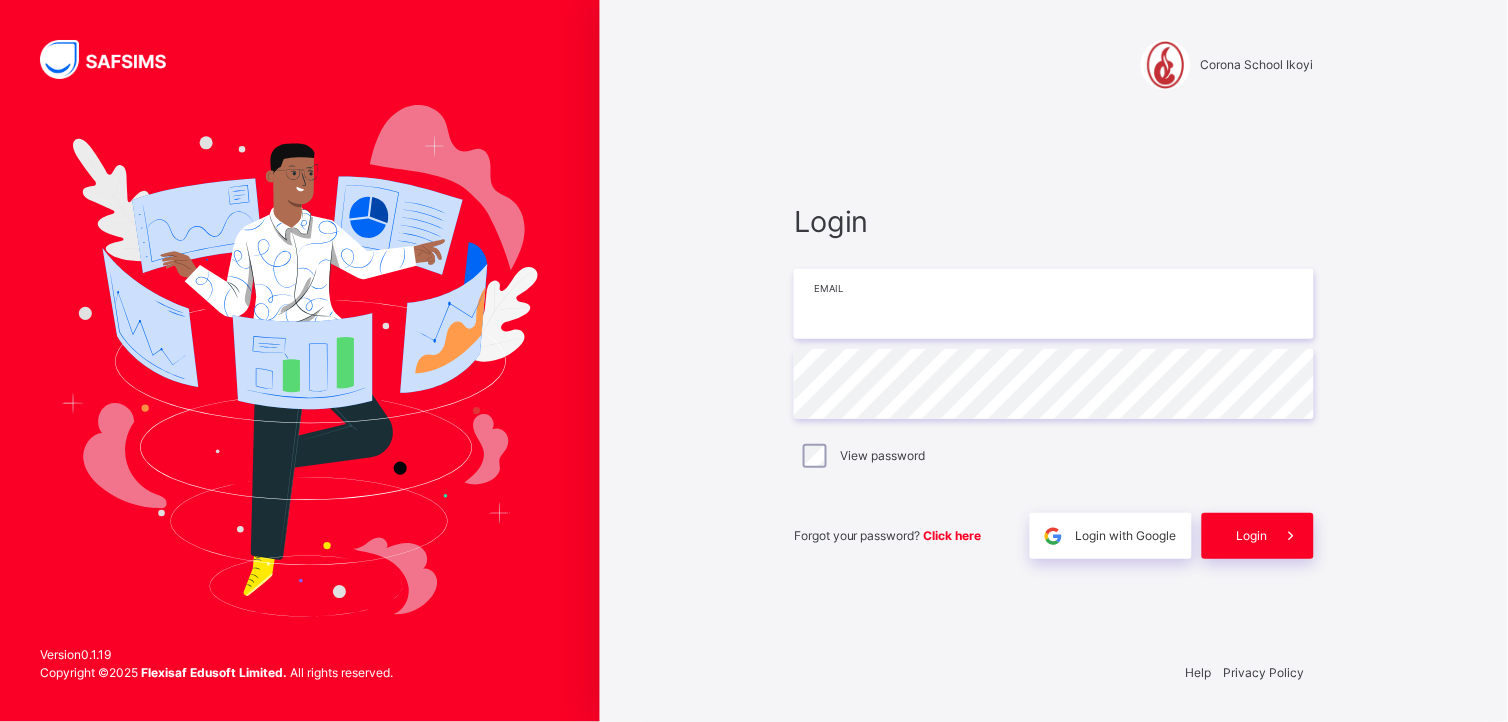 type on "**********" 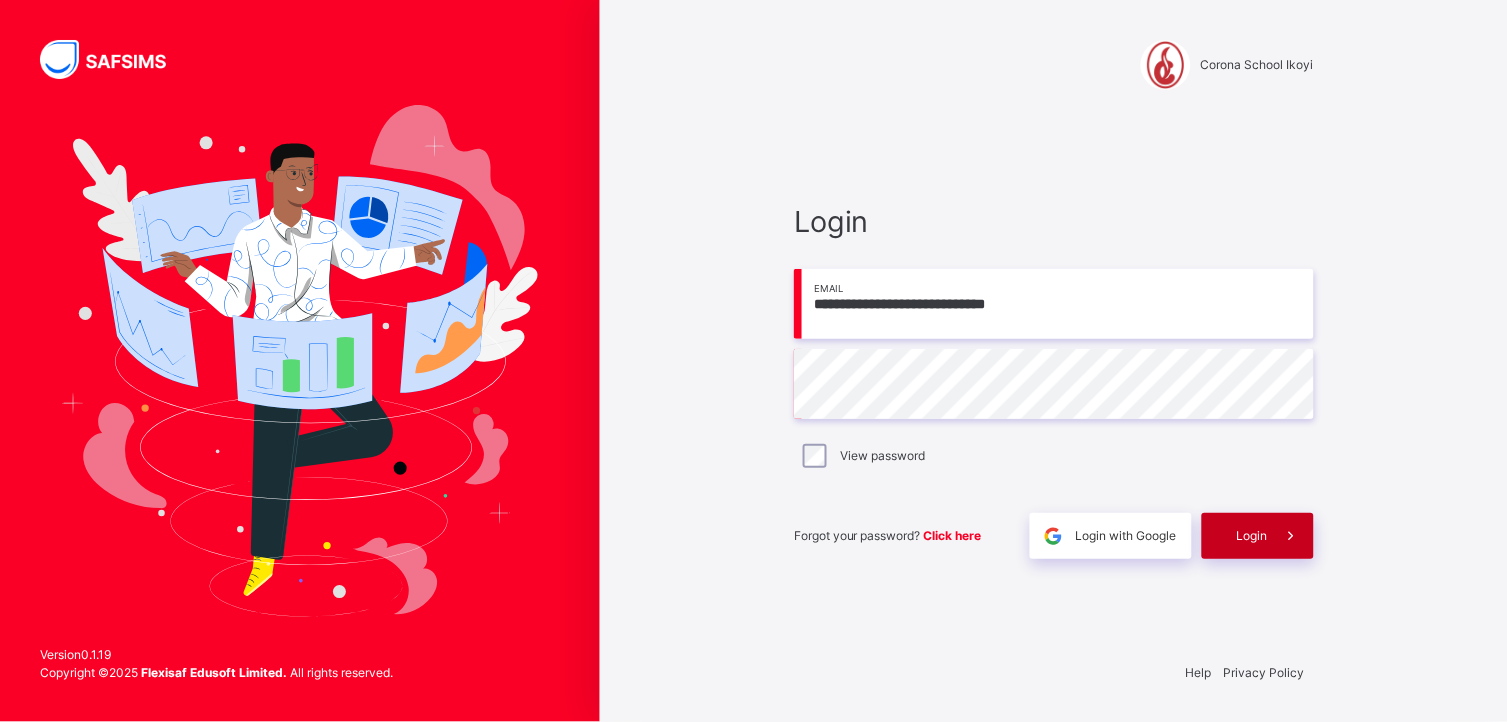 click at bounding box center (1291, 536) 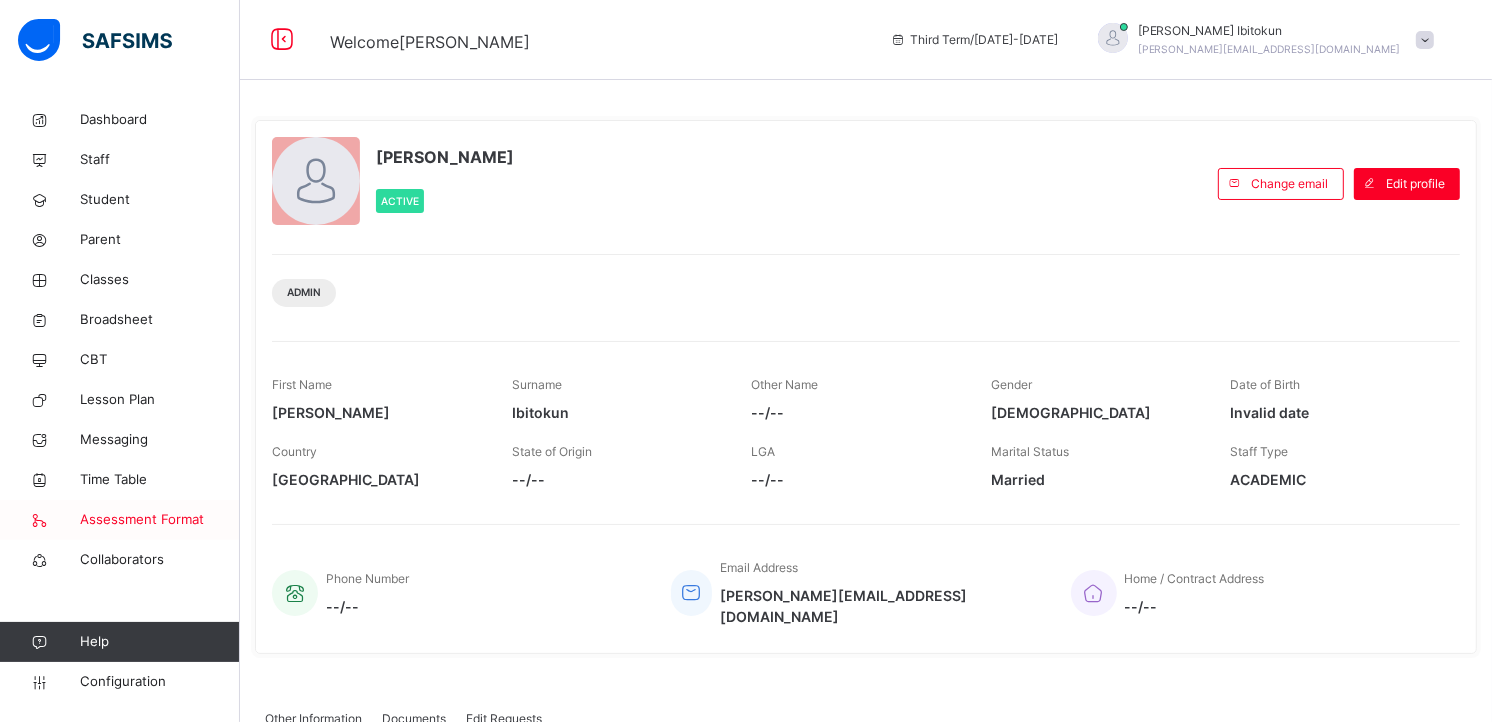 click on "Assessment Format" at bounding box center [160, 520] 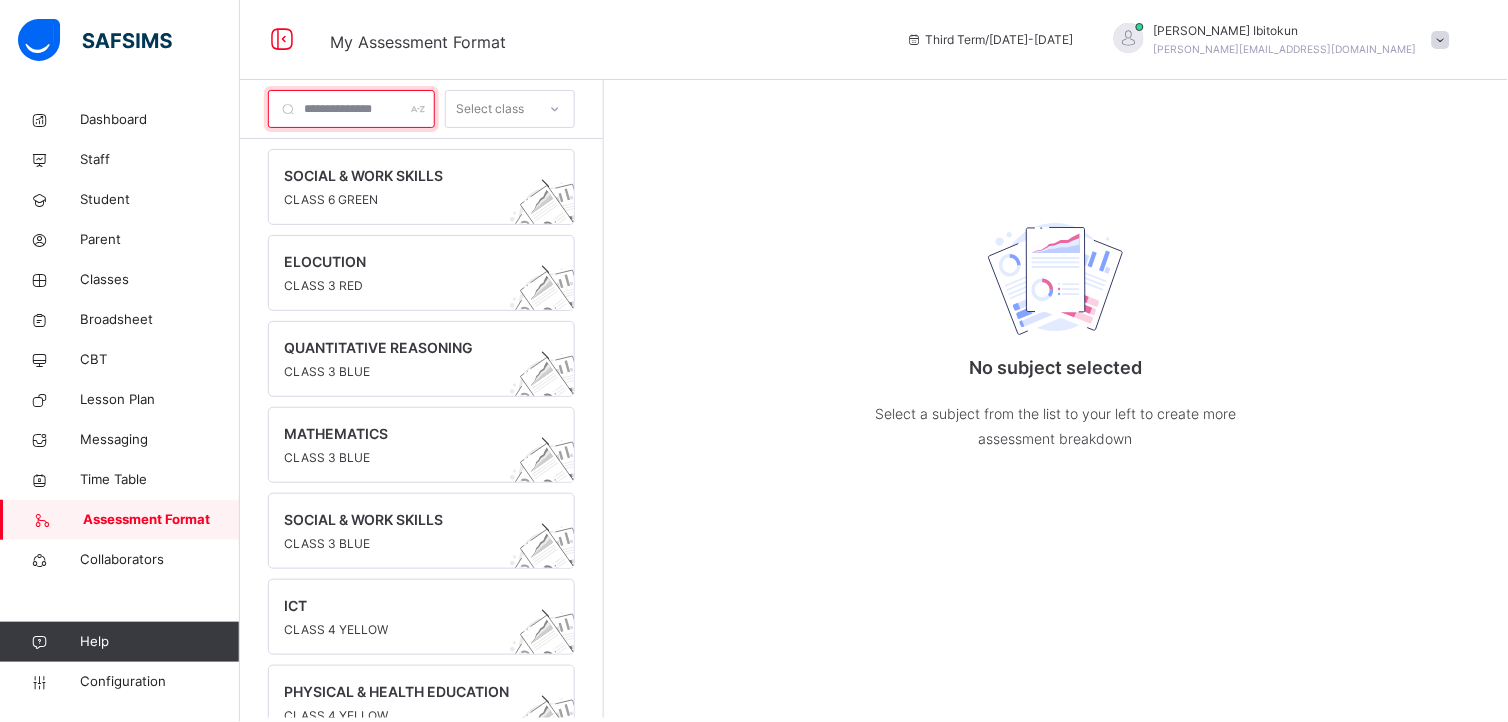 click at bounding box center (351, 109) 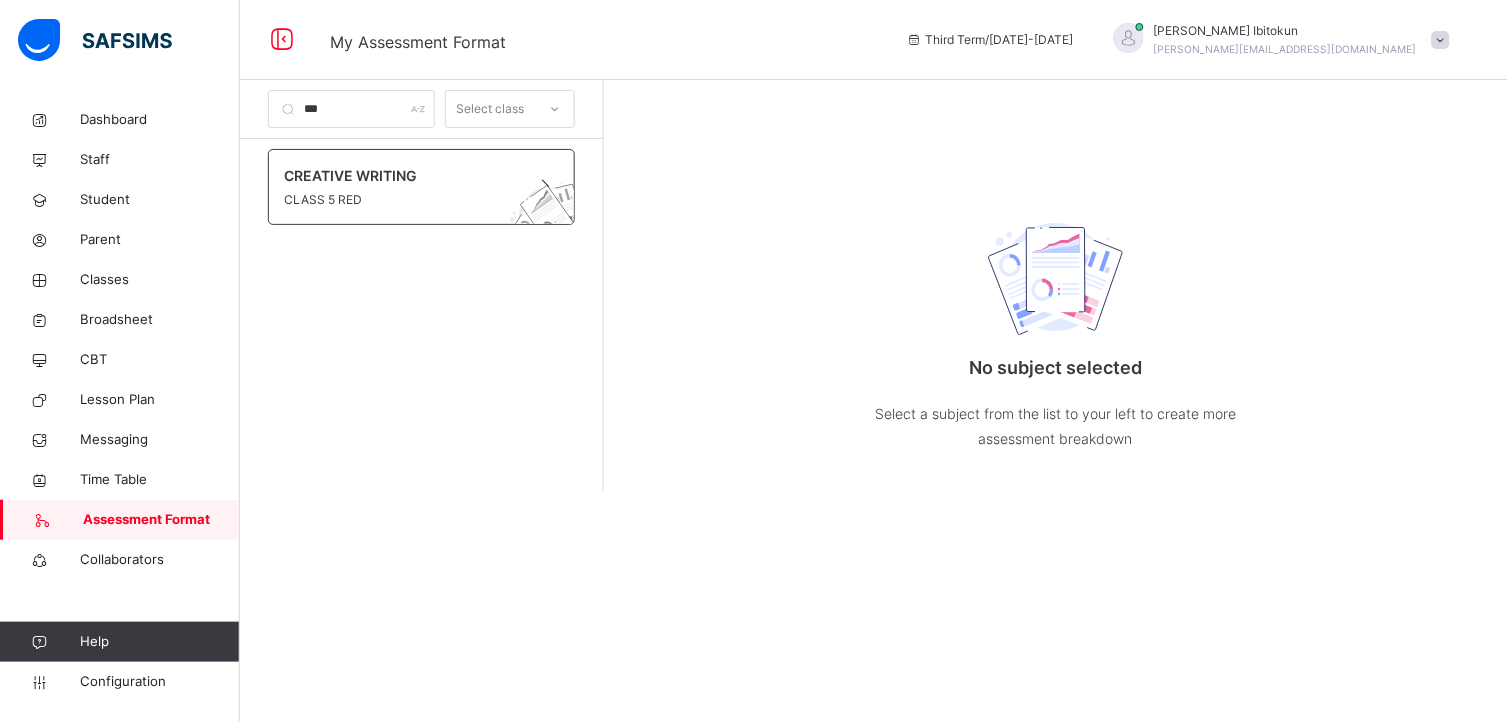 click on "CREATIVE WRITING" at bounding box center [402, 175] 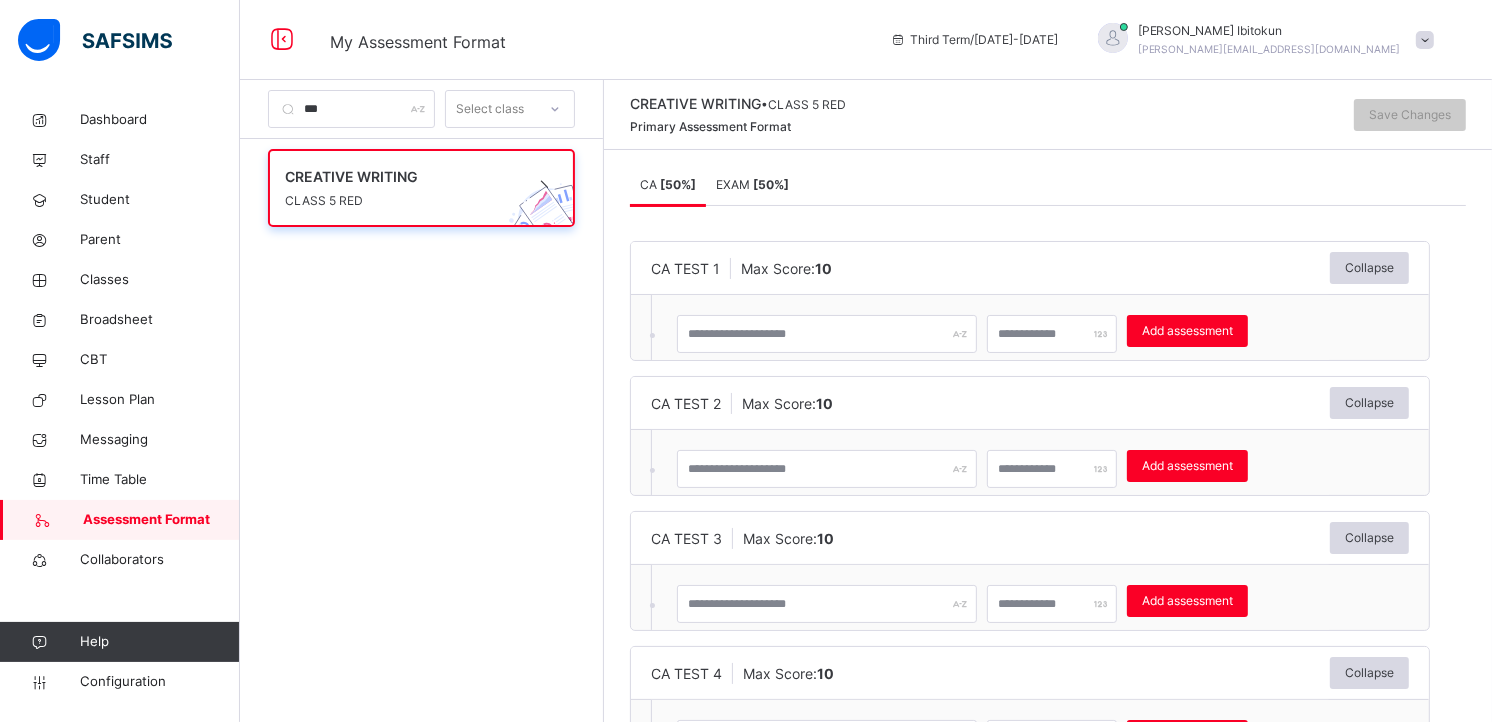 click on "EXAM    [ 50 %]" at bounding box center (752, 185) 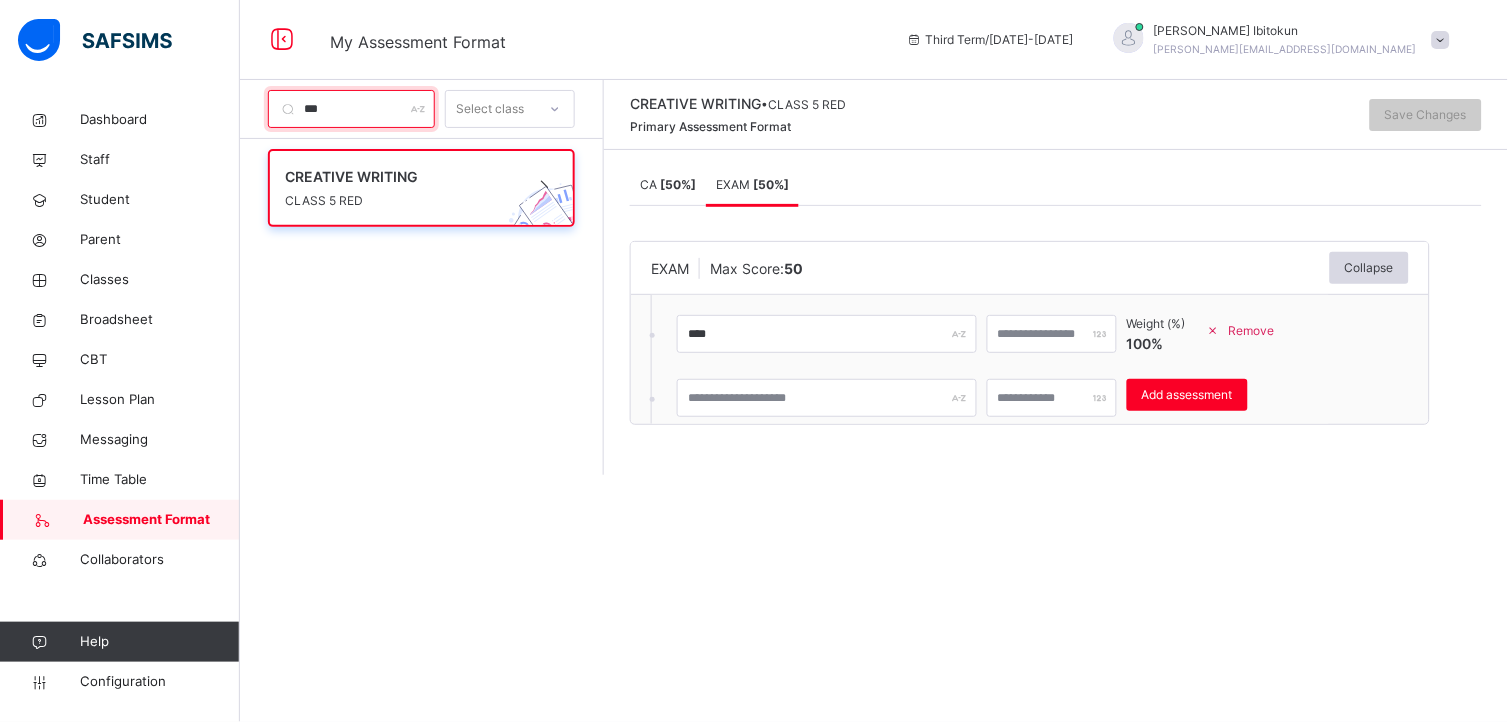 click on "***" at bounding box center (351, 109) 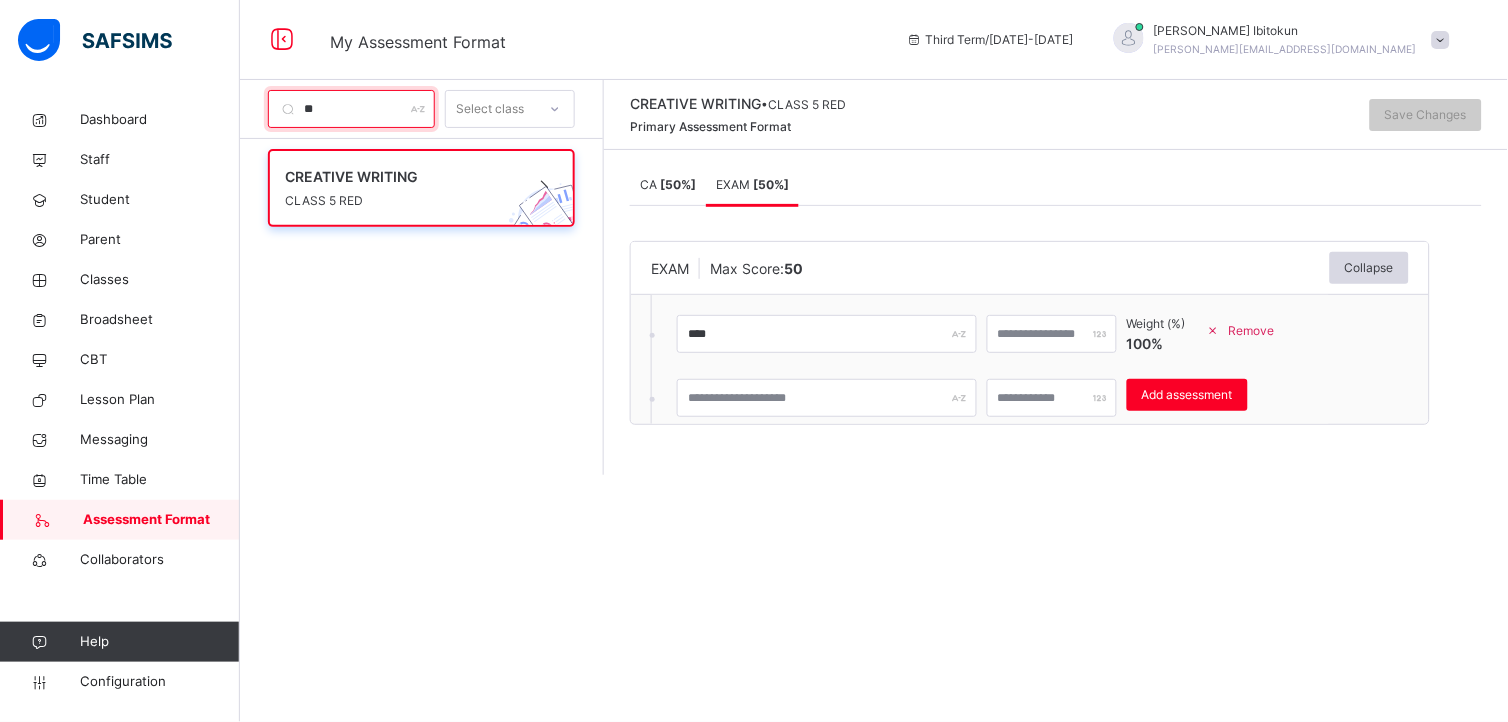 type on "*" 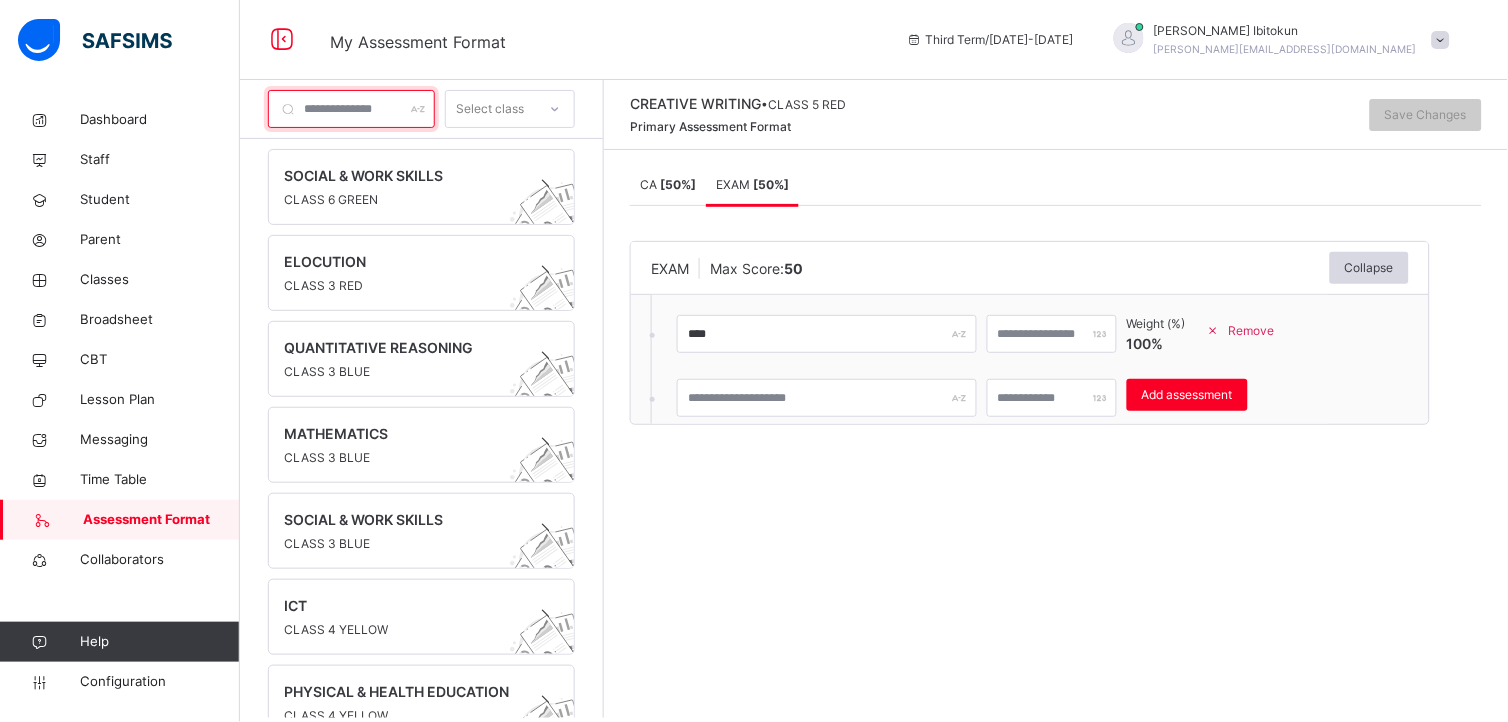 type 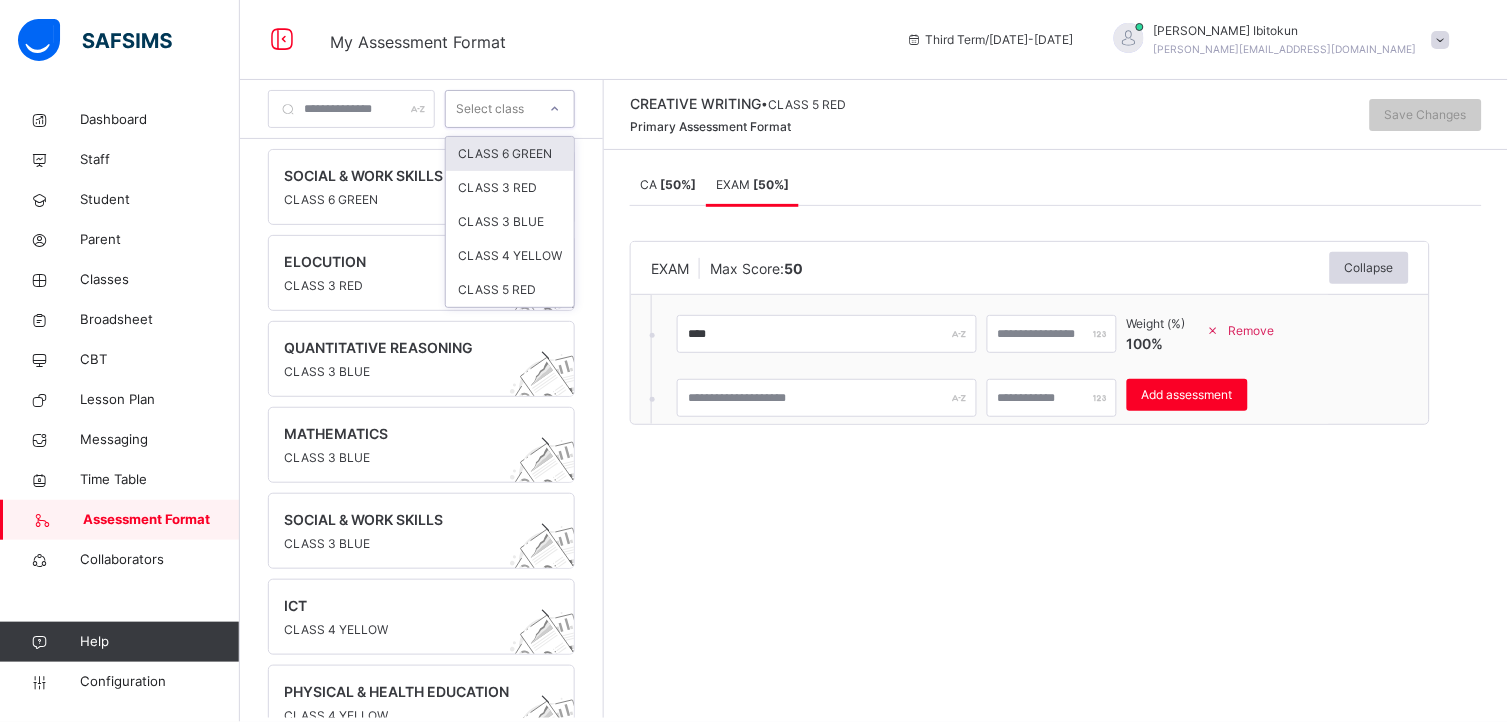 click at bounding box center (555, 109) 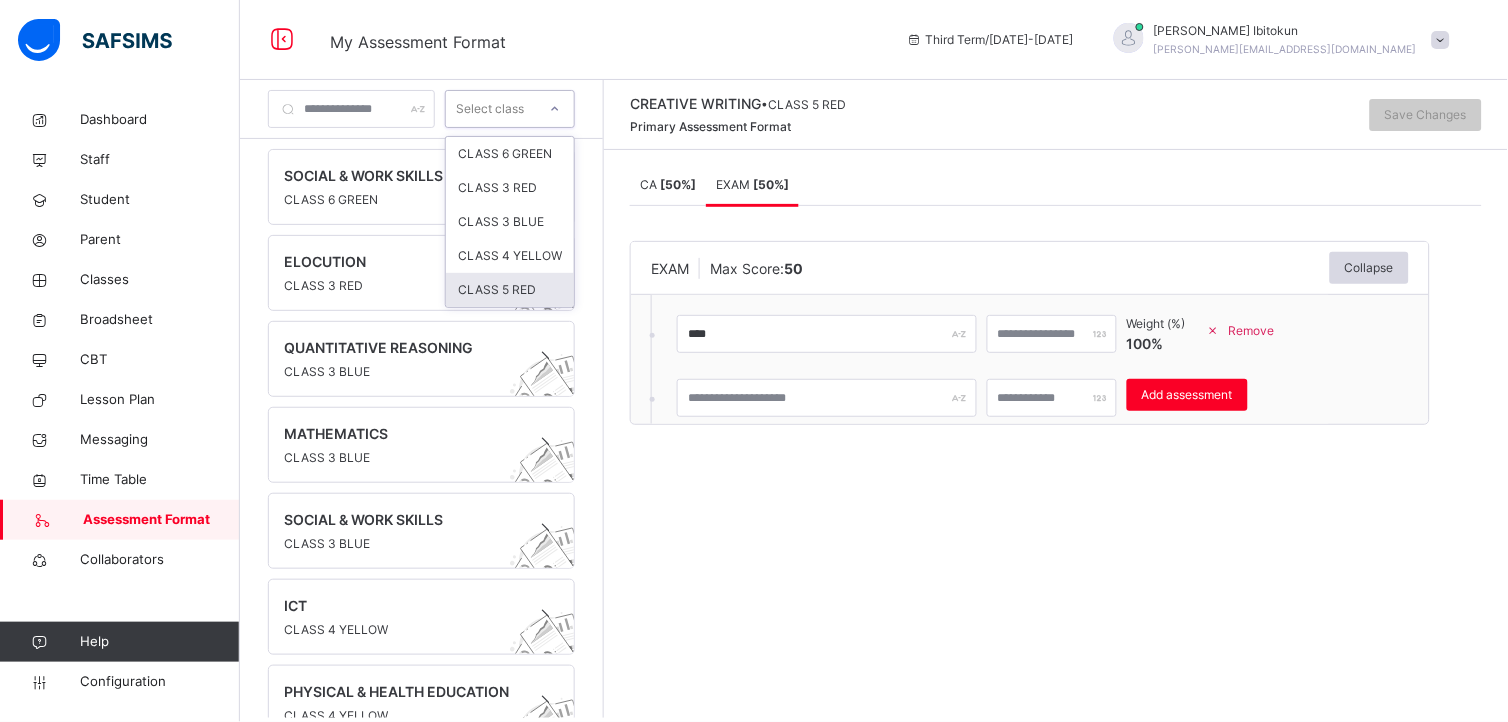 click on "CLASS 5 RED" at bounding box center [510, 290] 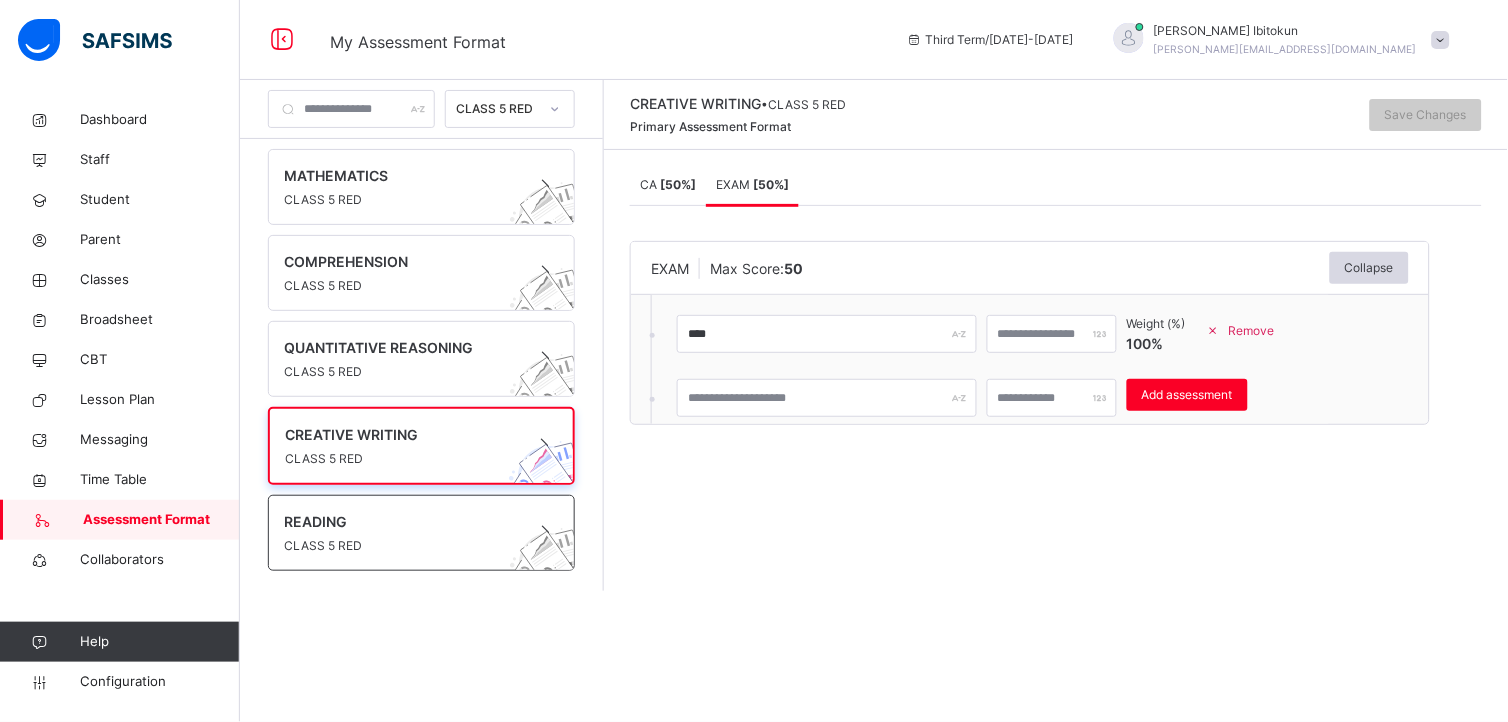 click on "CLASS 5 RED" at bounding box center (402, 546) 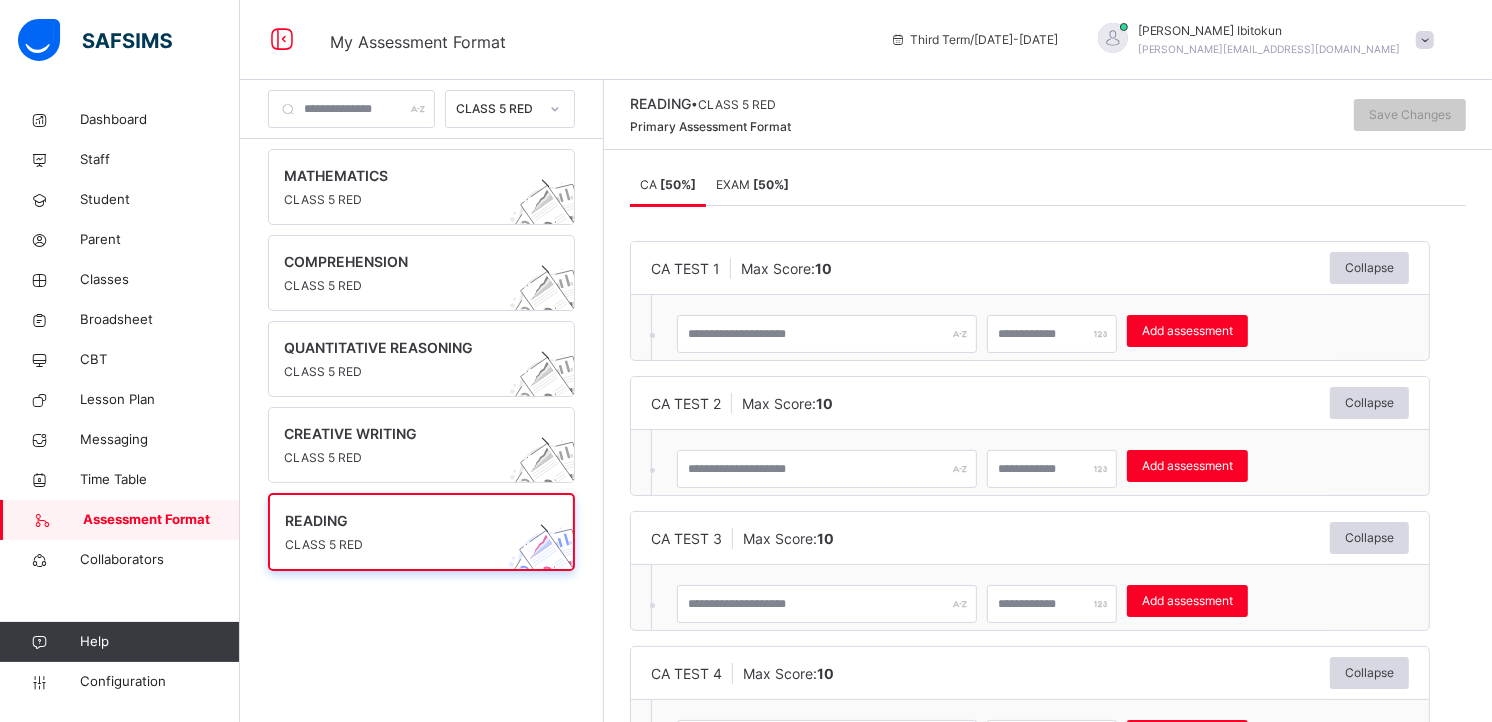 scroll, scrollTop: 6, scrollLeft: 0, axis: vertical 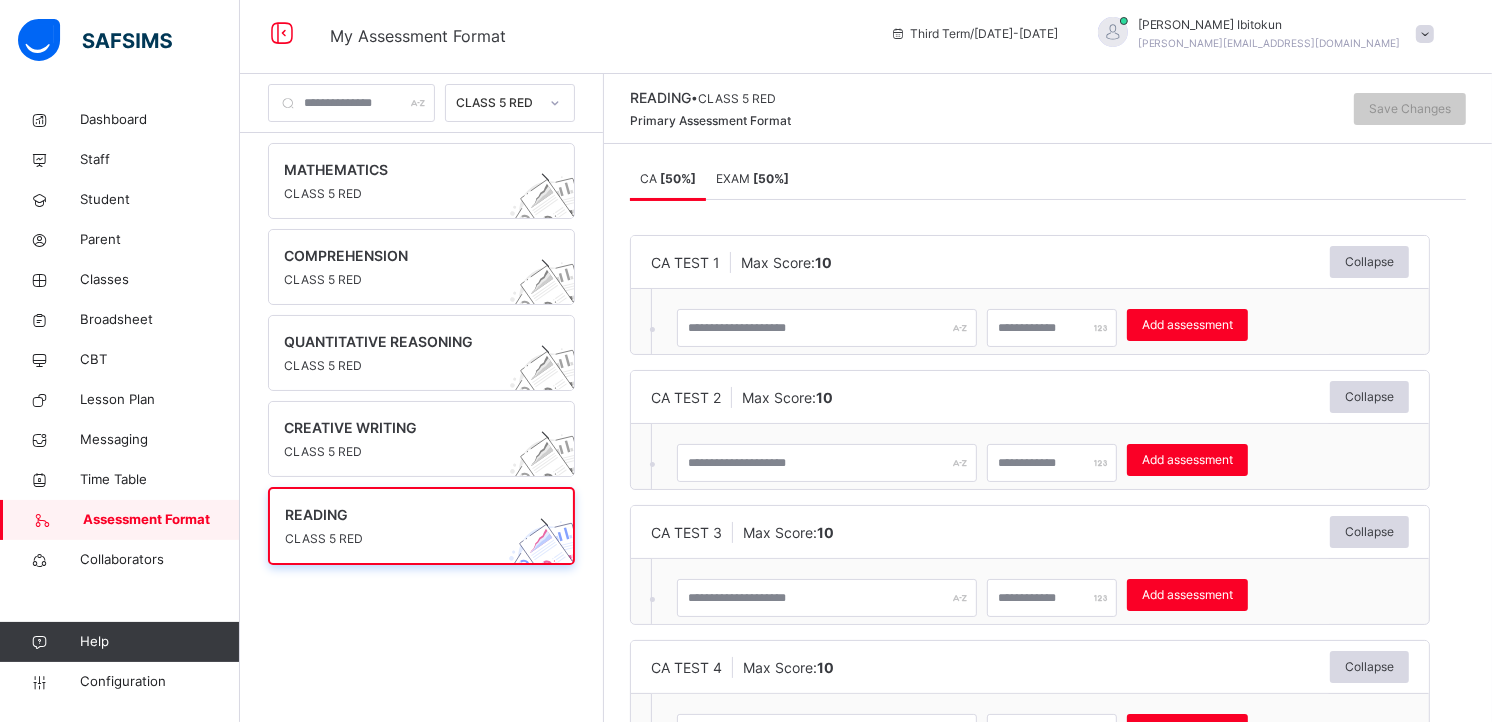click on "[ 50 %]" at bounding box center (771, 178) 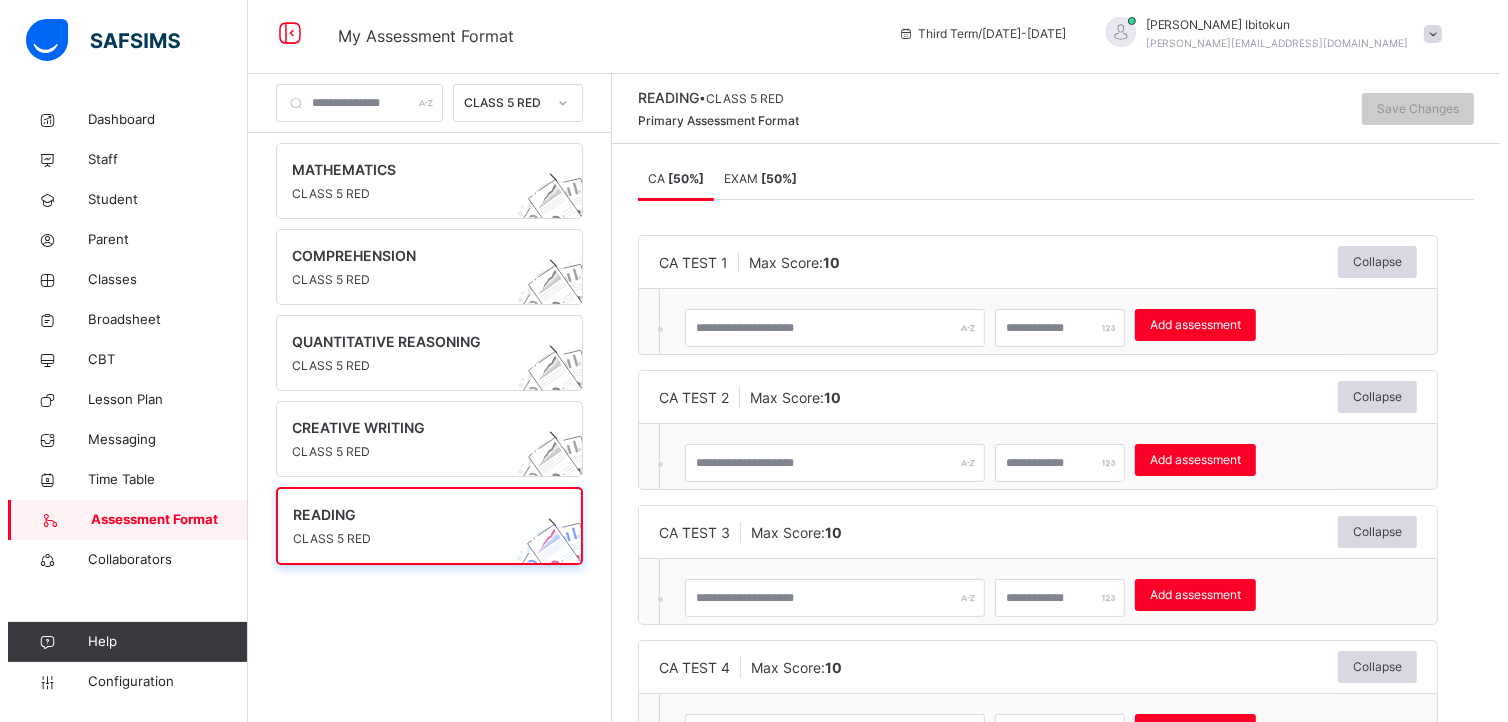 scroll, scrollTop: 0, scrollLeft: 0, axis: both 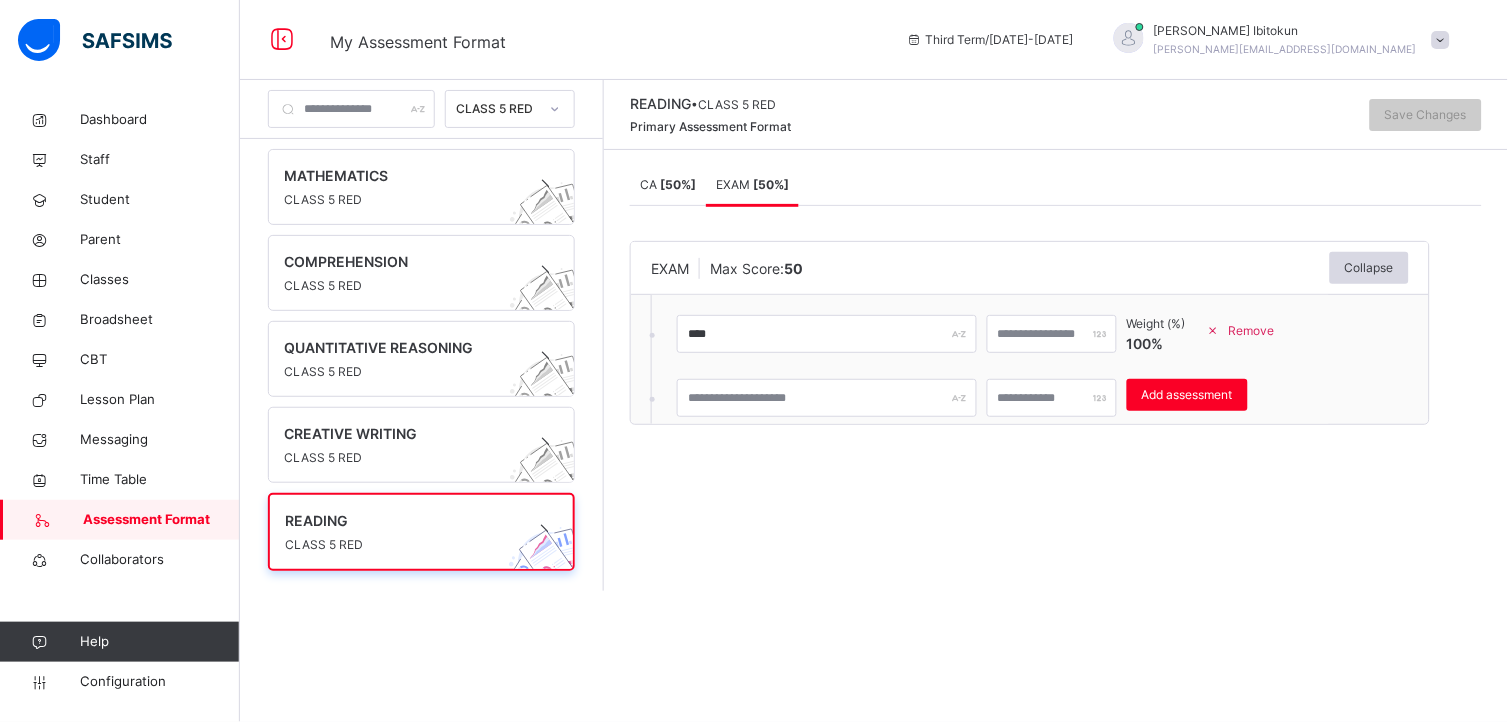 click on "READING   •   CLASS 5   RED Primary Assessment Format Save Changes" at bounding box center [1056, 115] 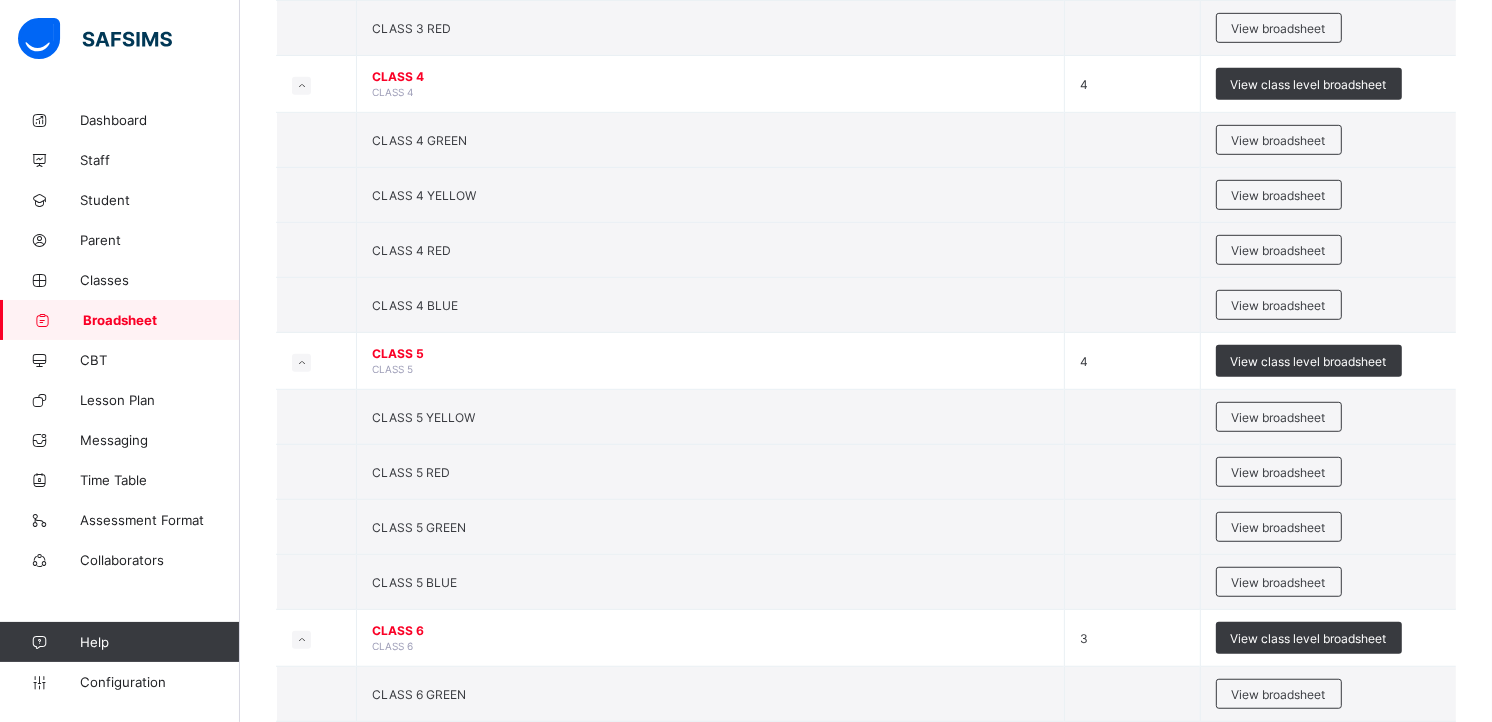 scroll, scrollTop: 1172, scrollLeft: 0, axis: vertical 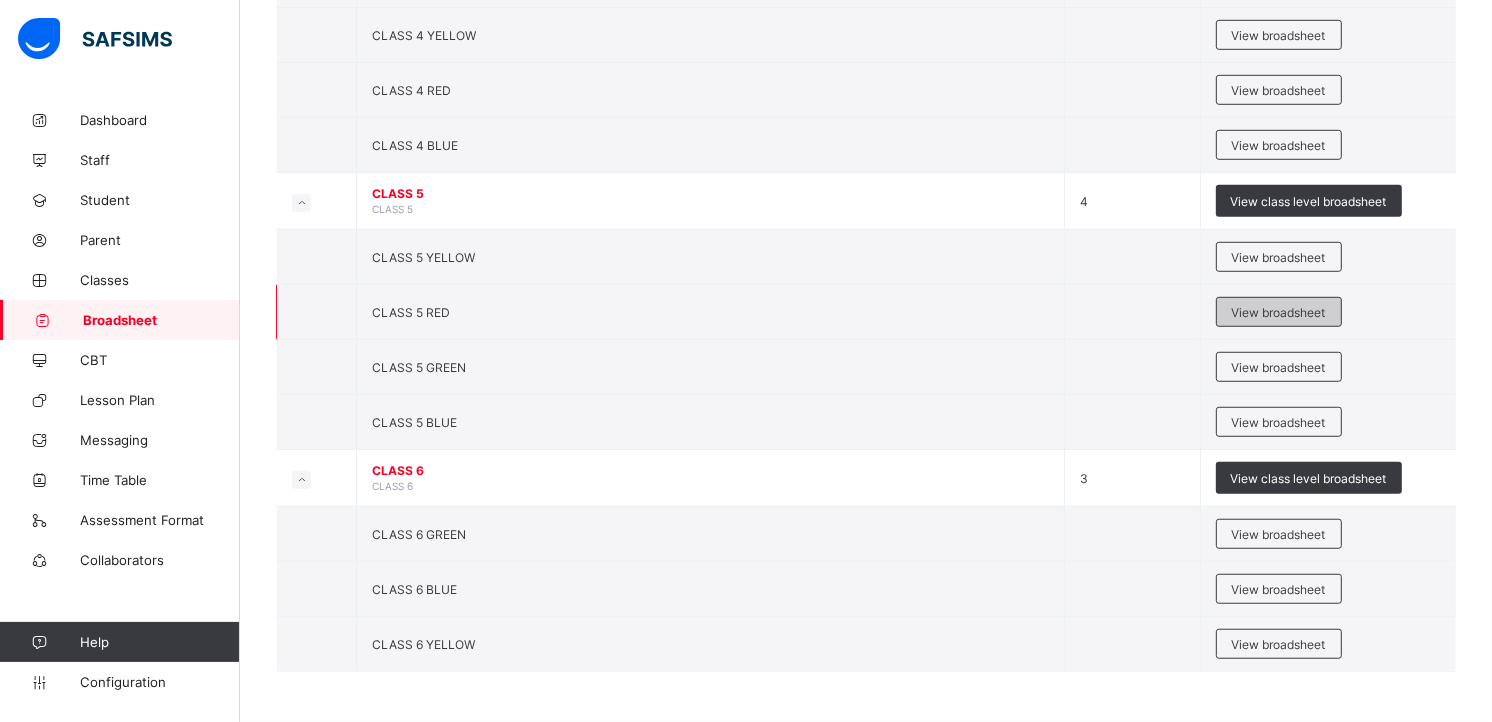 click on "View broadsheet" at bounding box center [1279, 312] 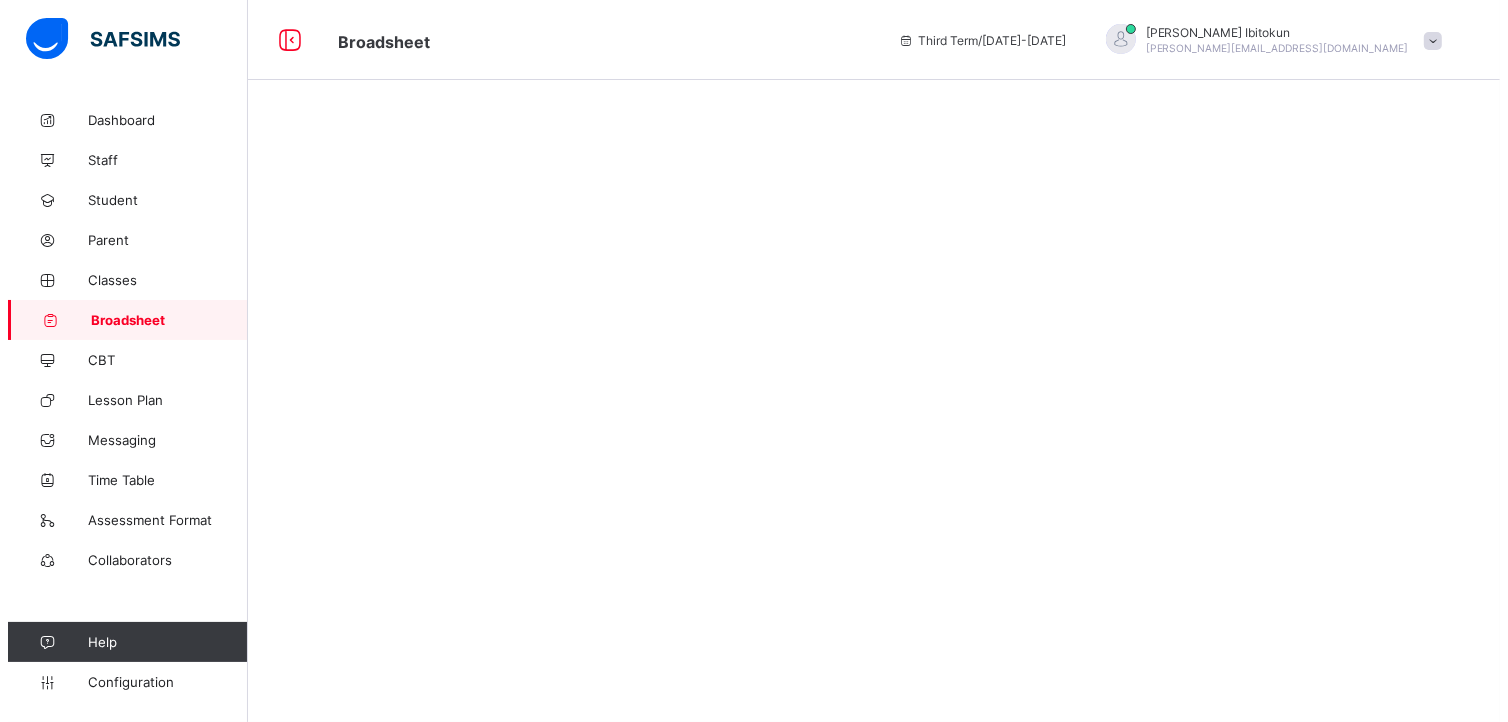scroll, scrollTop: 0, scrollLeft: 0, axis: both 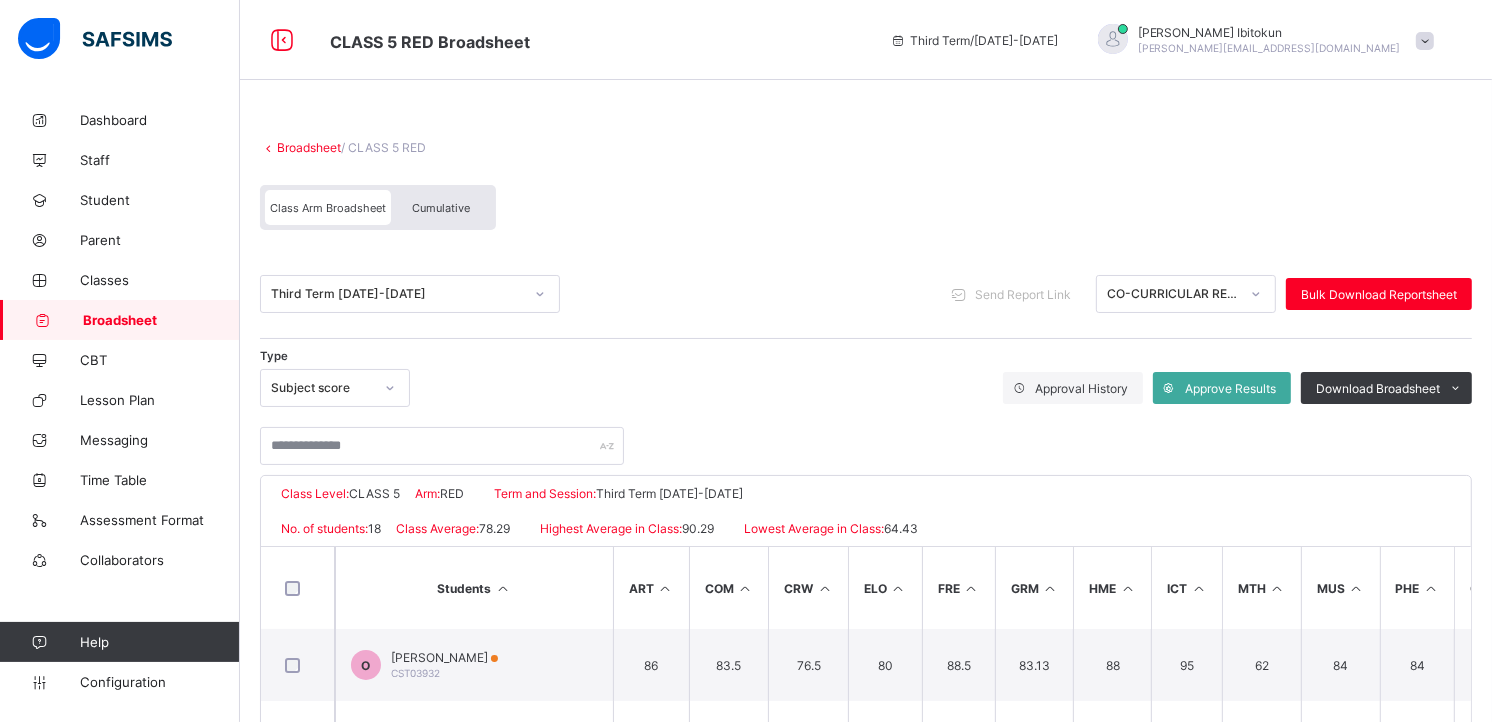 click on "Cumulative" at bounding box center (441, 208) 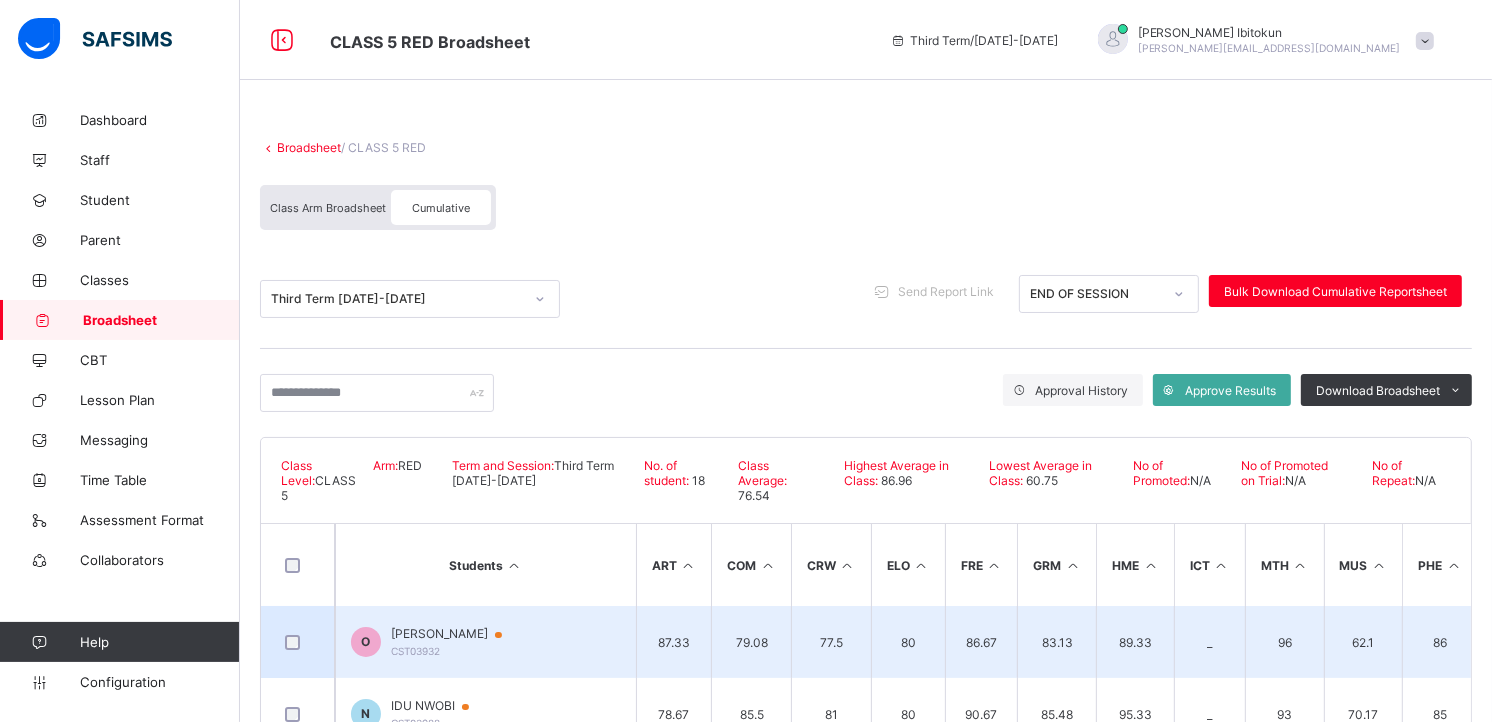 click on "ARIANA   OROGUN" at bounding box center (456, 634) 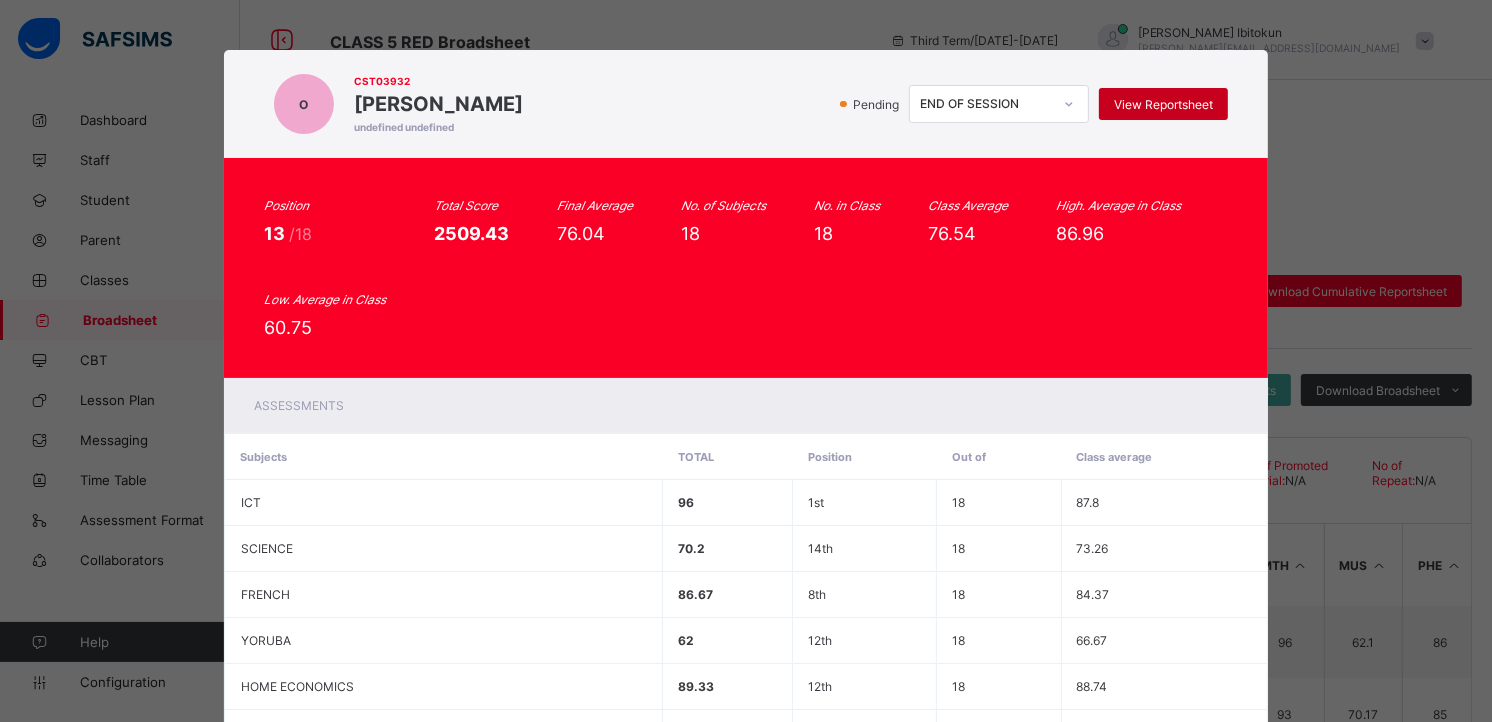 click on "View Reportsheet" at bounding box center (1163, 104) 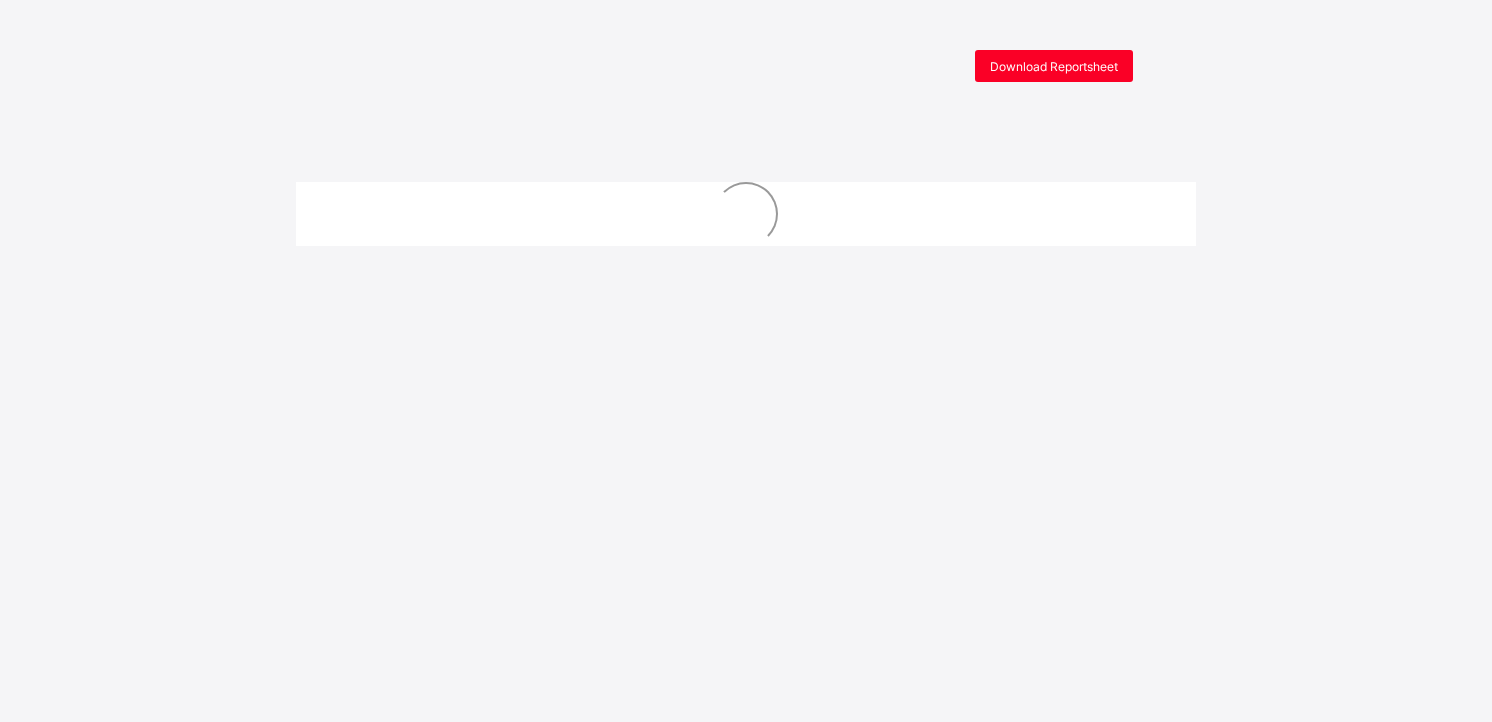 scroll, scrollTop: 0, scrollLeft: 0, axis: both 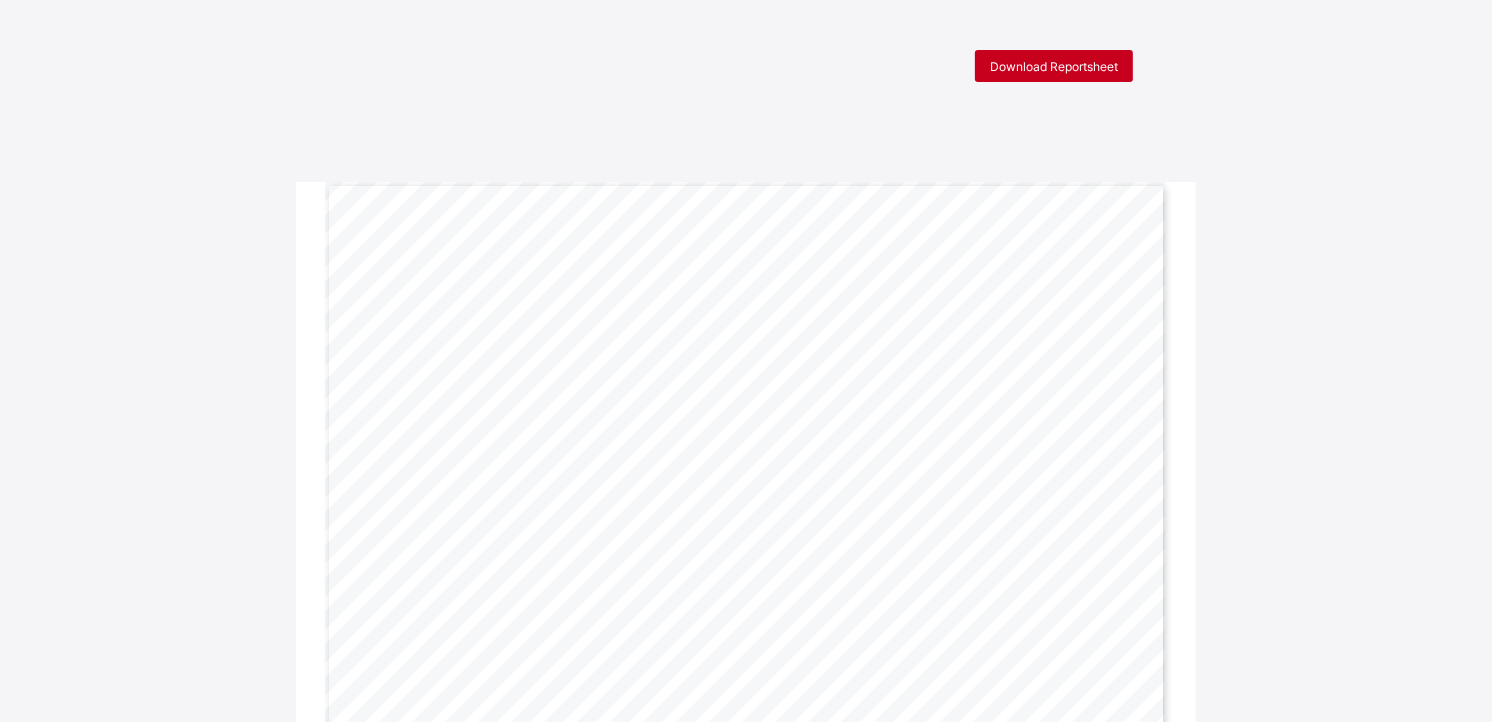 click on "Download Reportsheet" at bounding box center (1054, 66) 